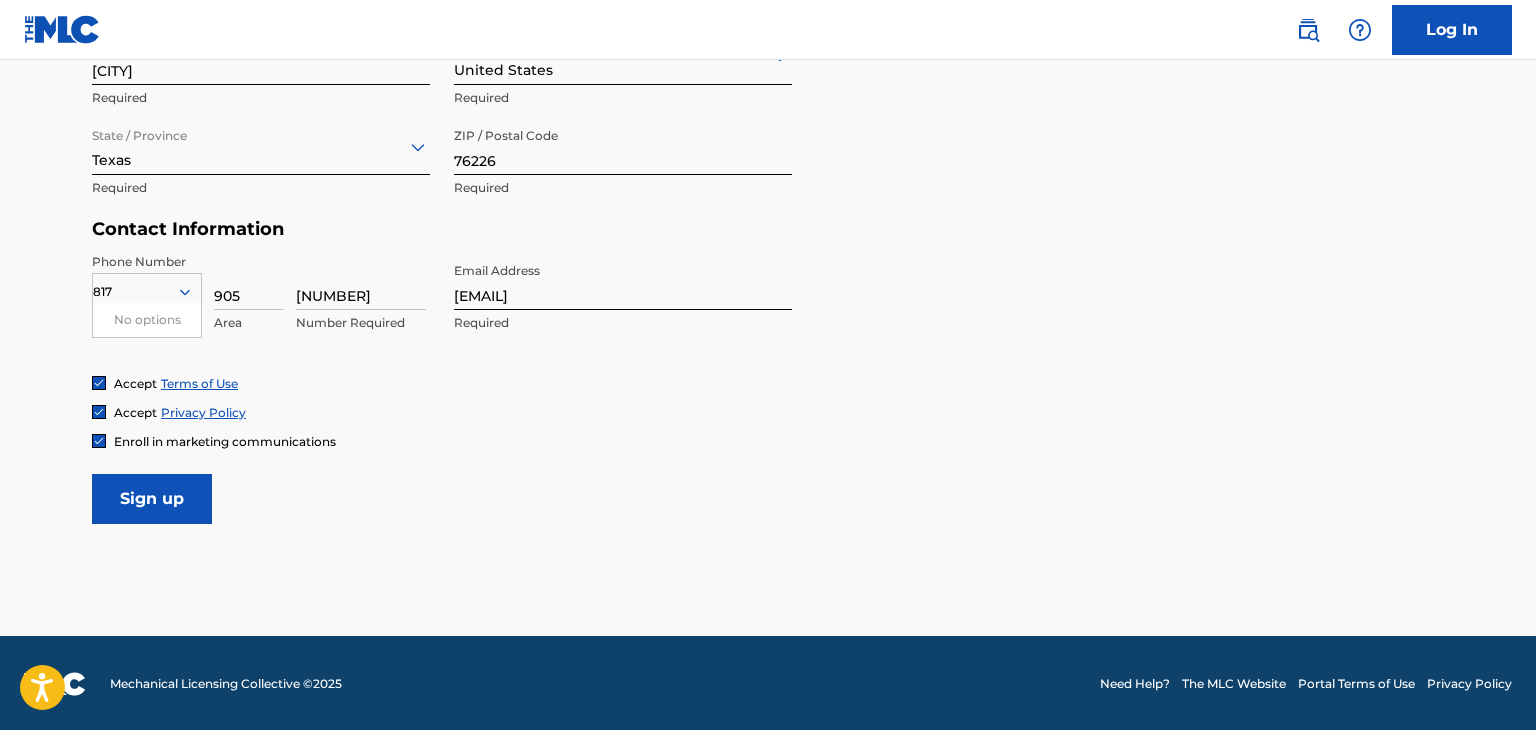 scroll, scrollTop: 832, scrollLeft: 0, axis: vertical 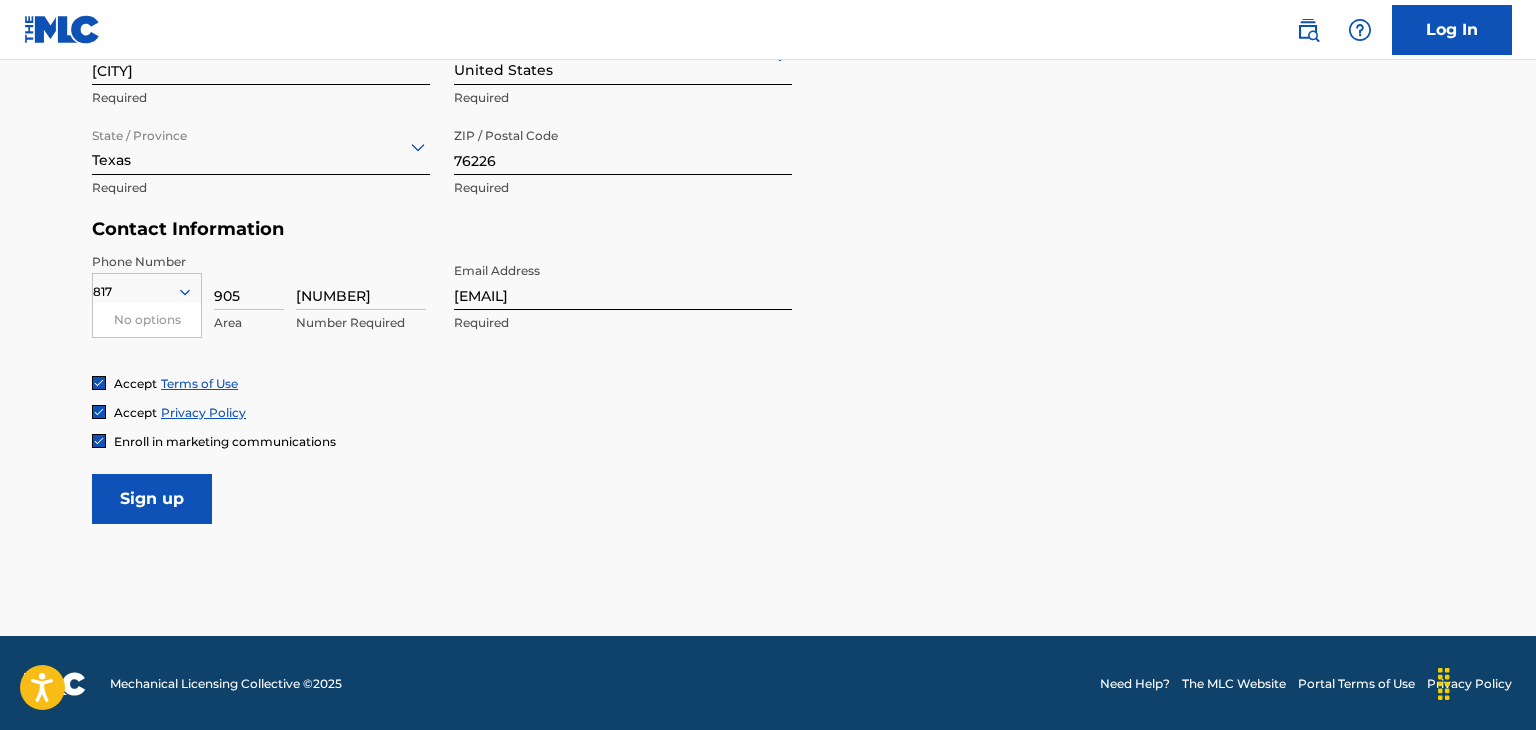 click at bounding box center [99, 441] 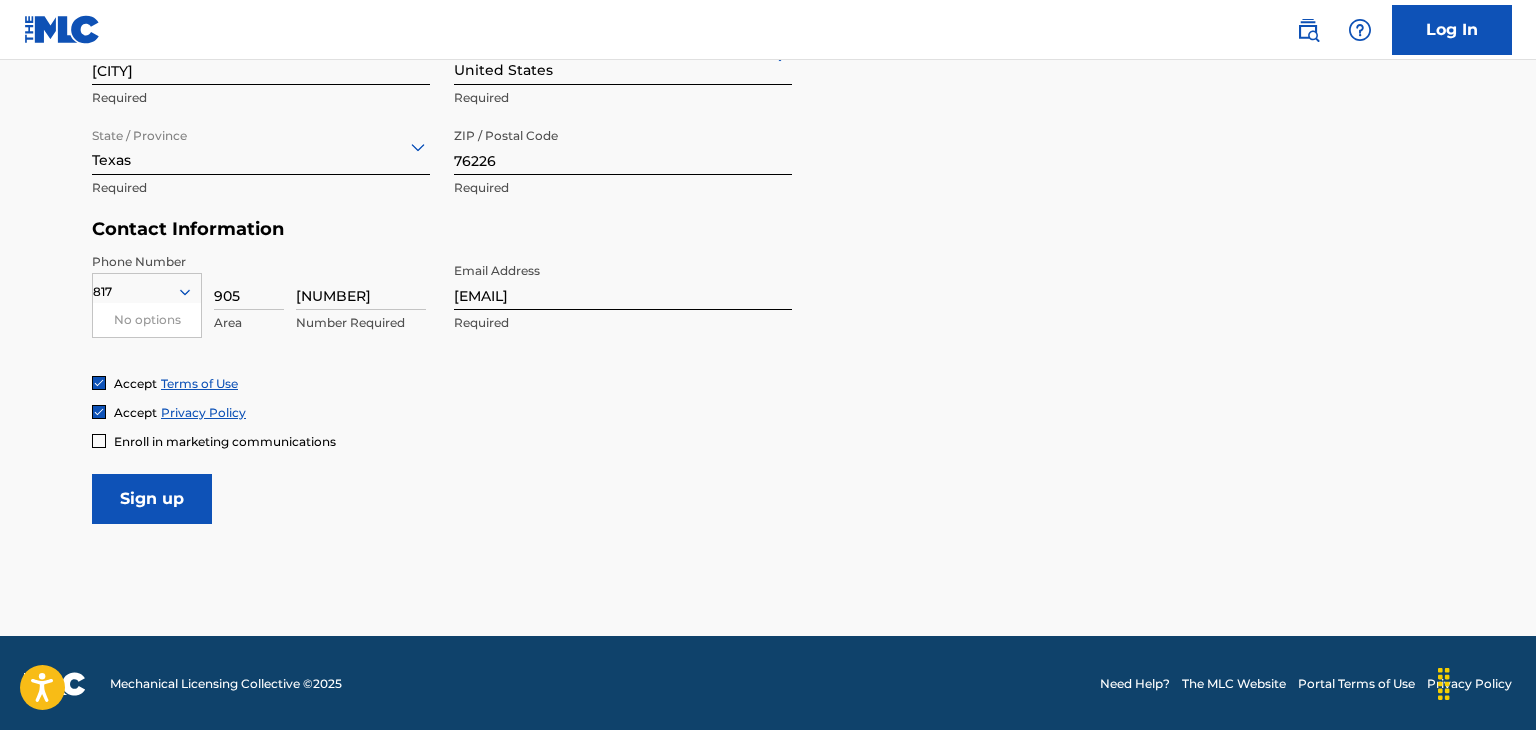 click on "Sign up" at bounding box center [152, 499] 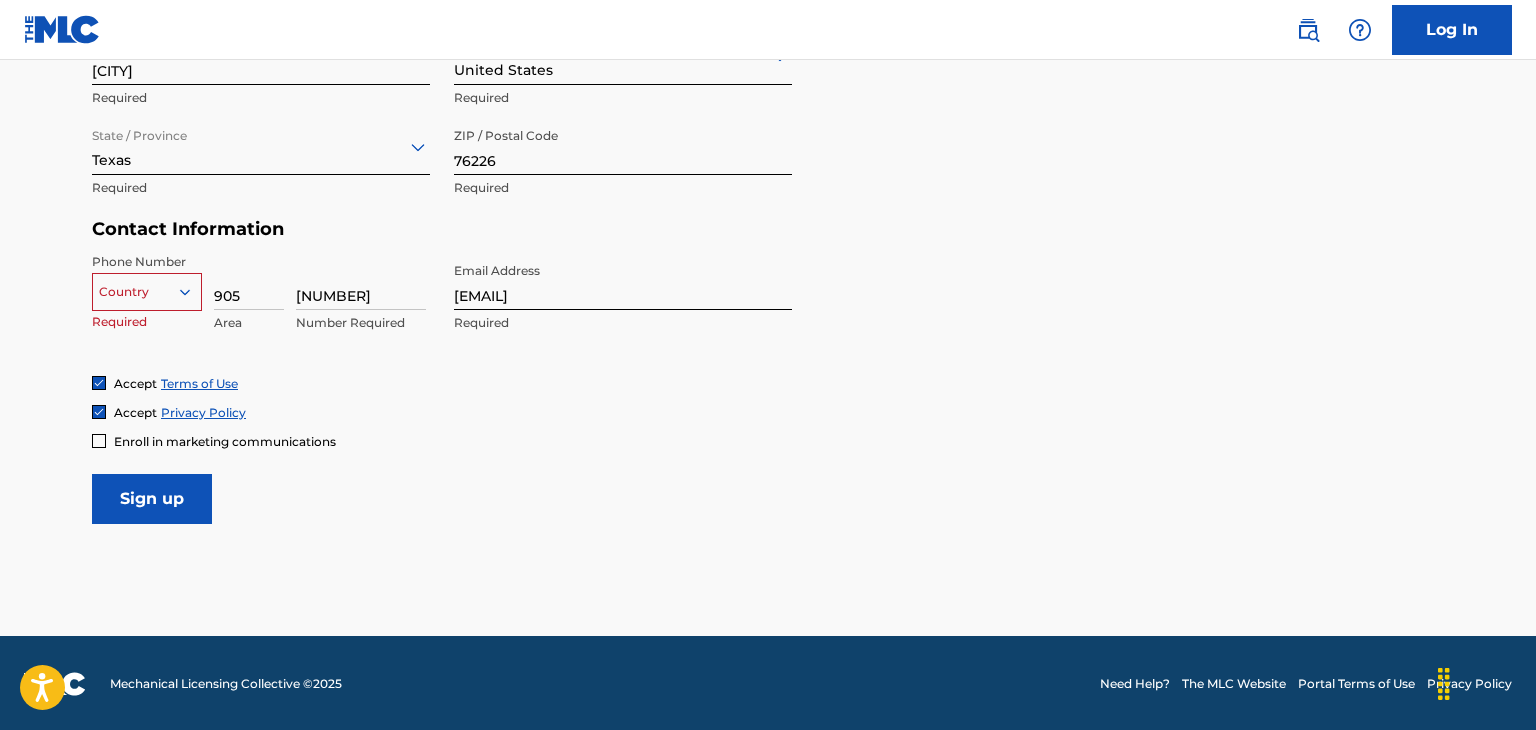 click on "Sign up" at bounding box center (152, 499) 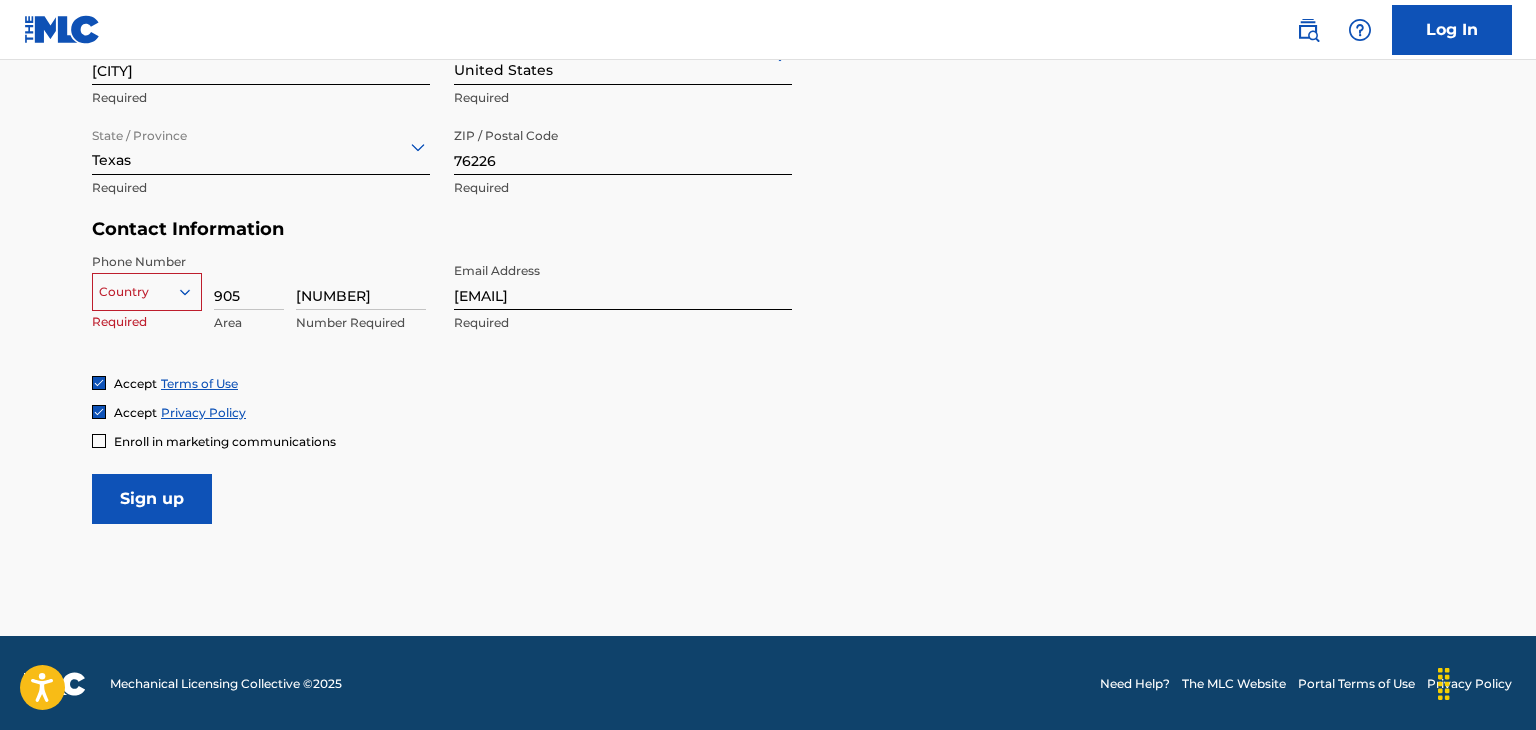 click on "817" at bounding box center (147, 292) 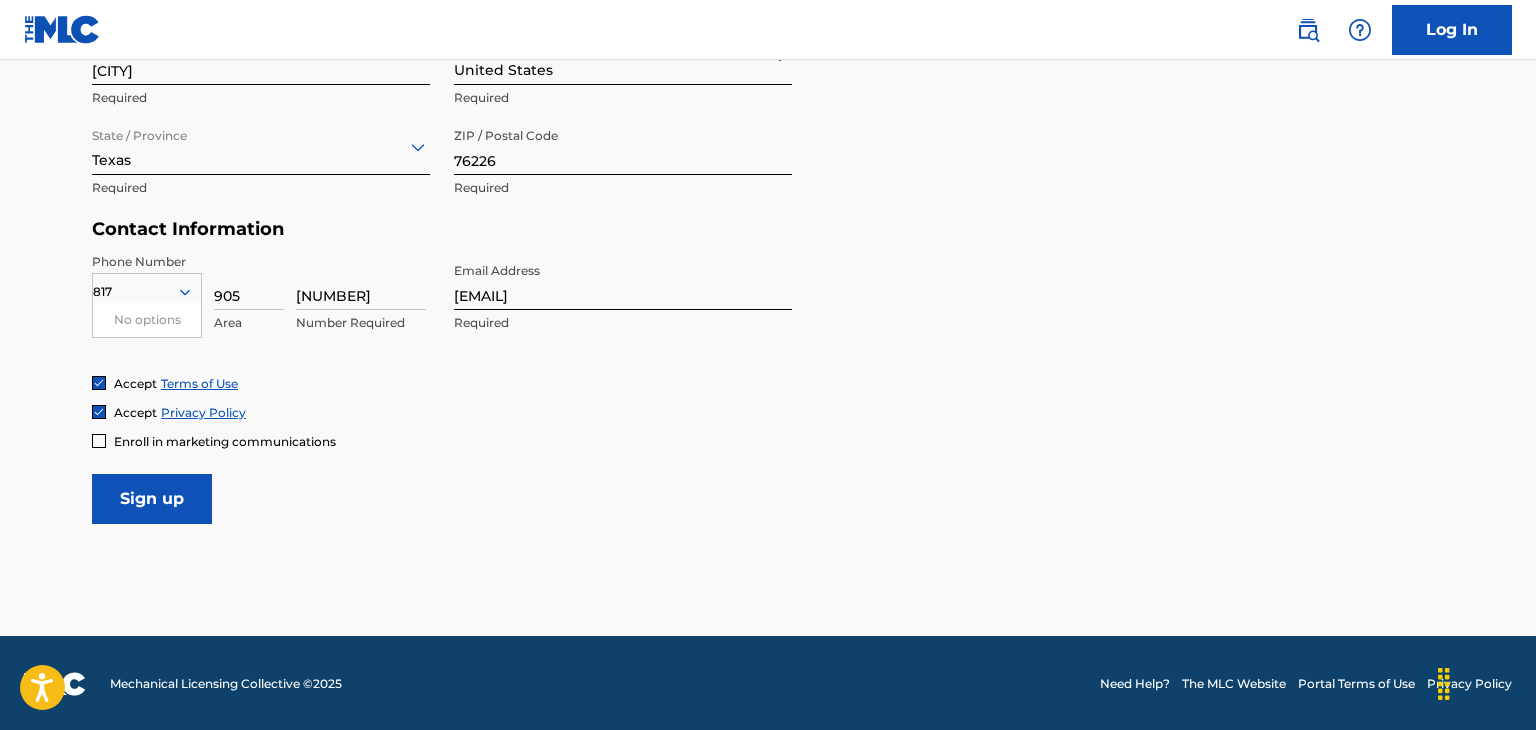 type on "817" 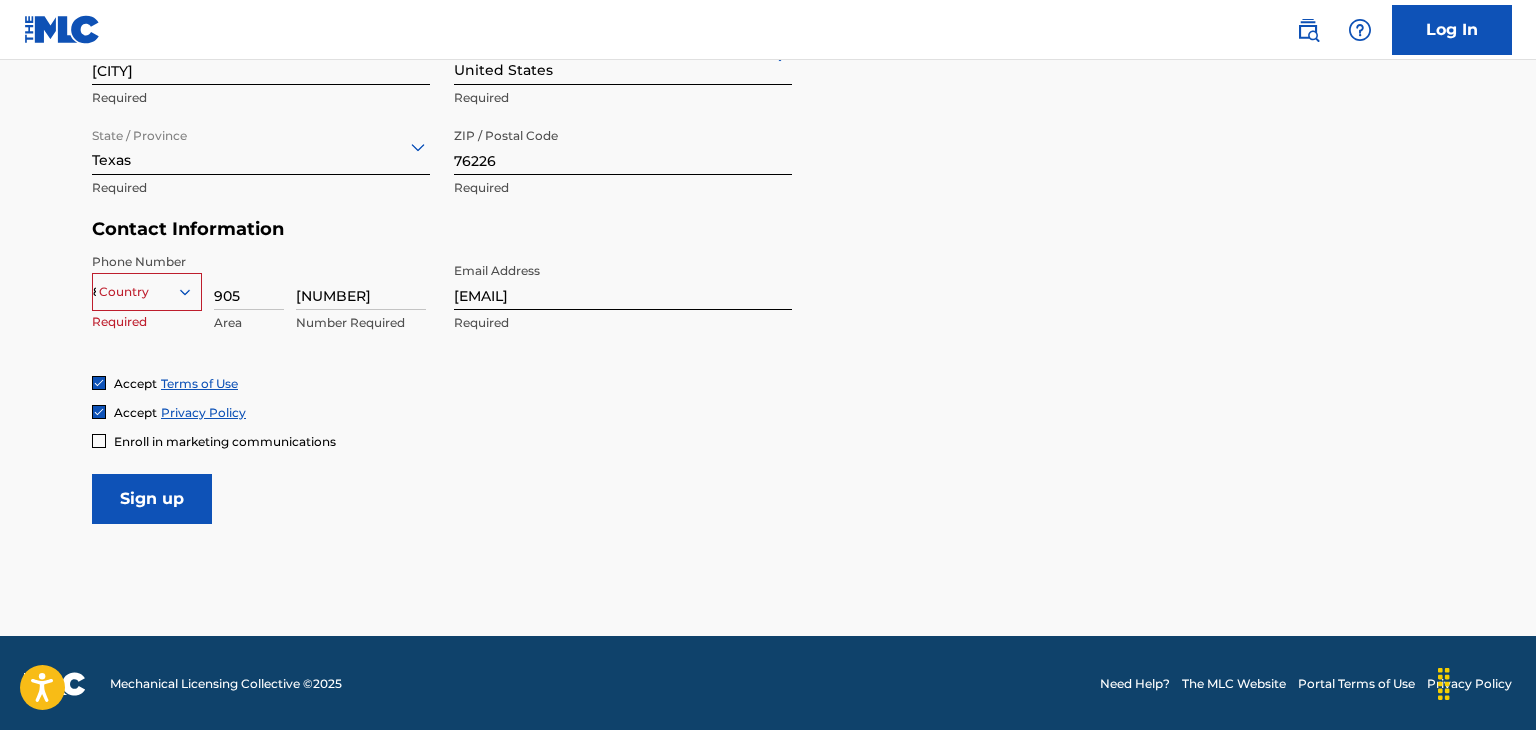 click on "Enroll in marketing communications" at bounding box center (768, 441) 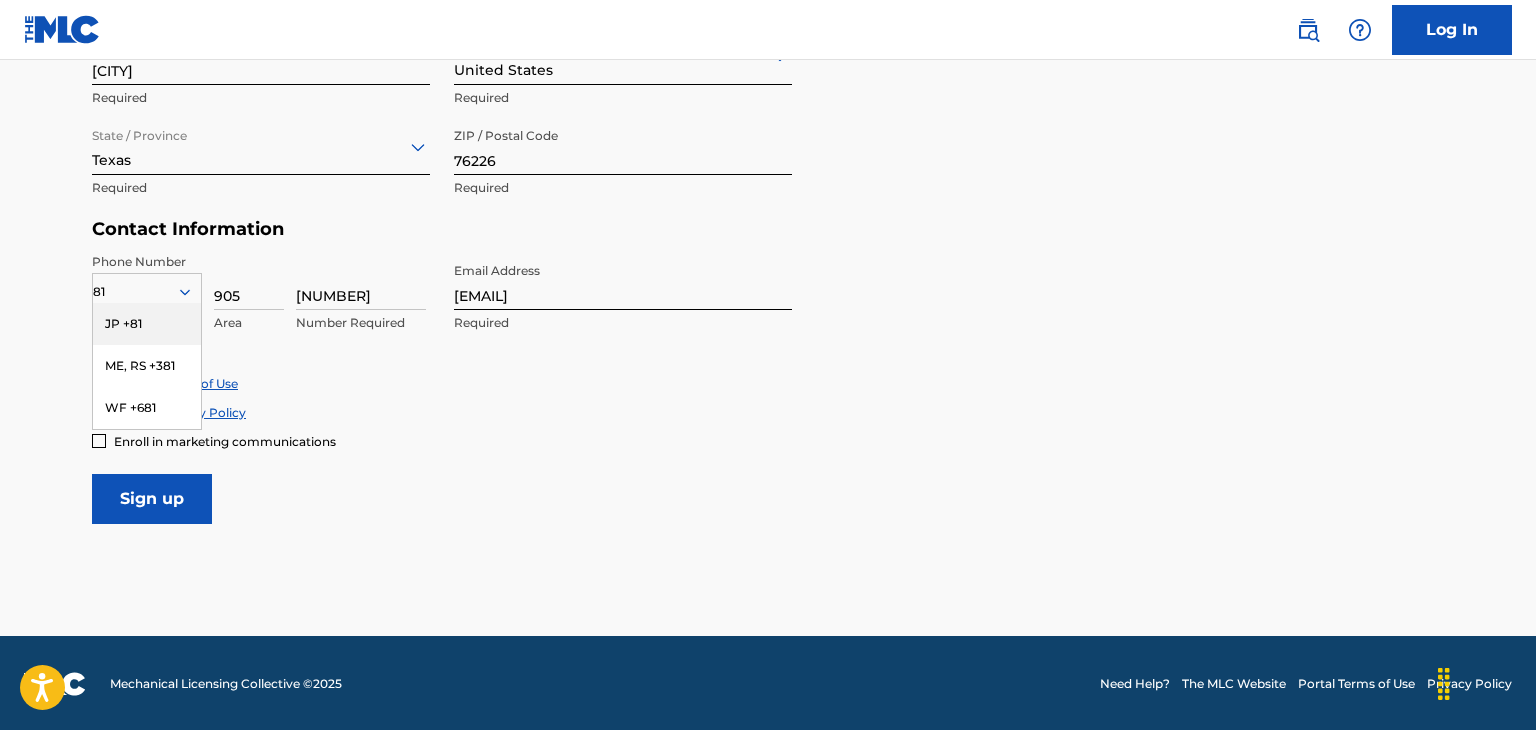 type on "817" 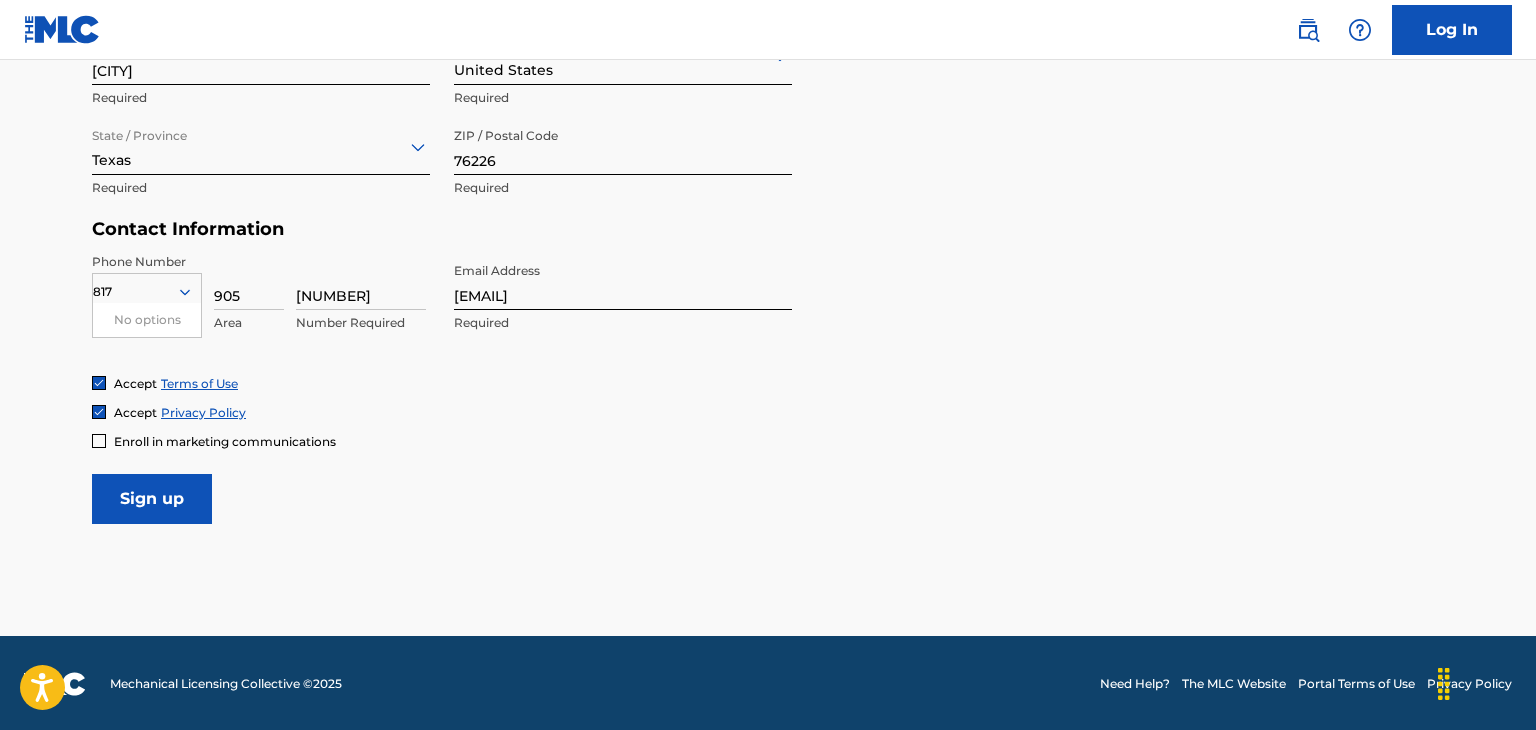 click on "817" at bounding box center [147, 292] 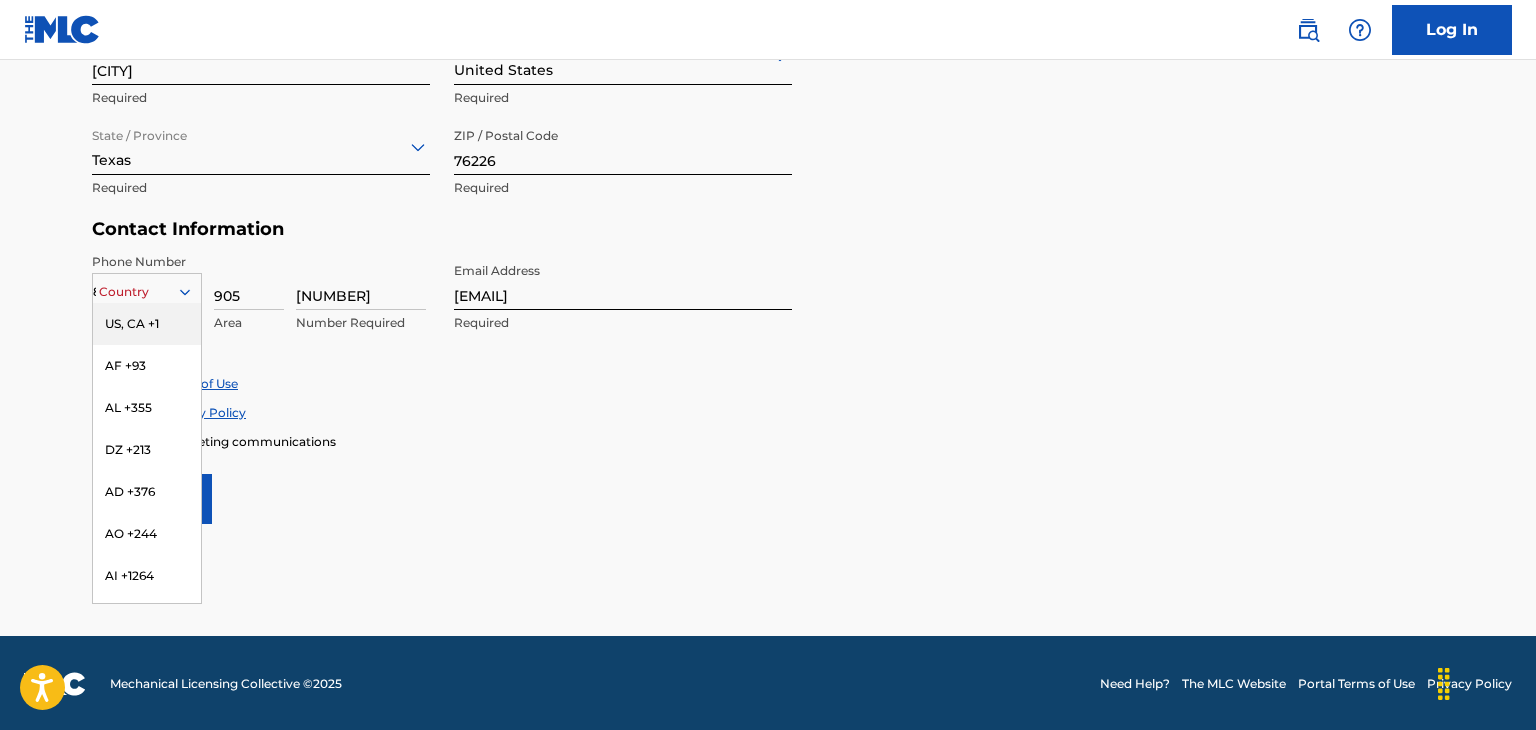 click 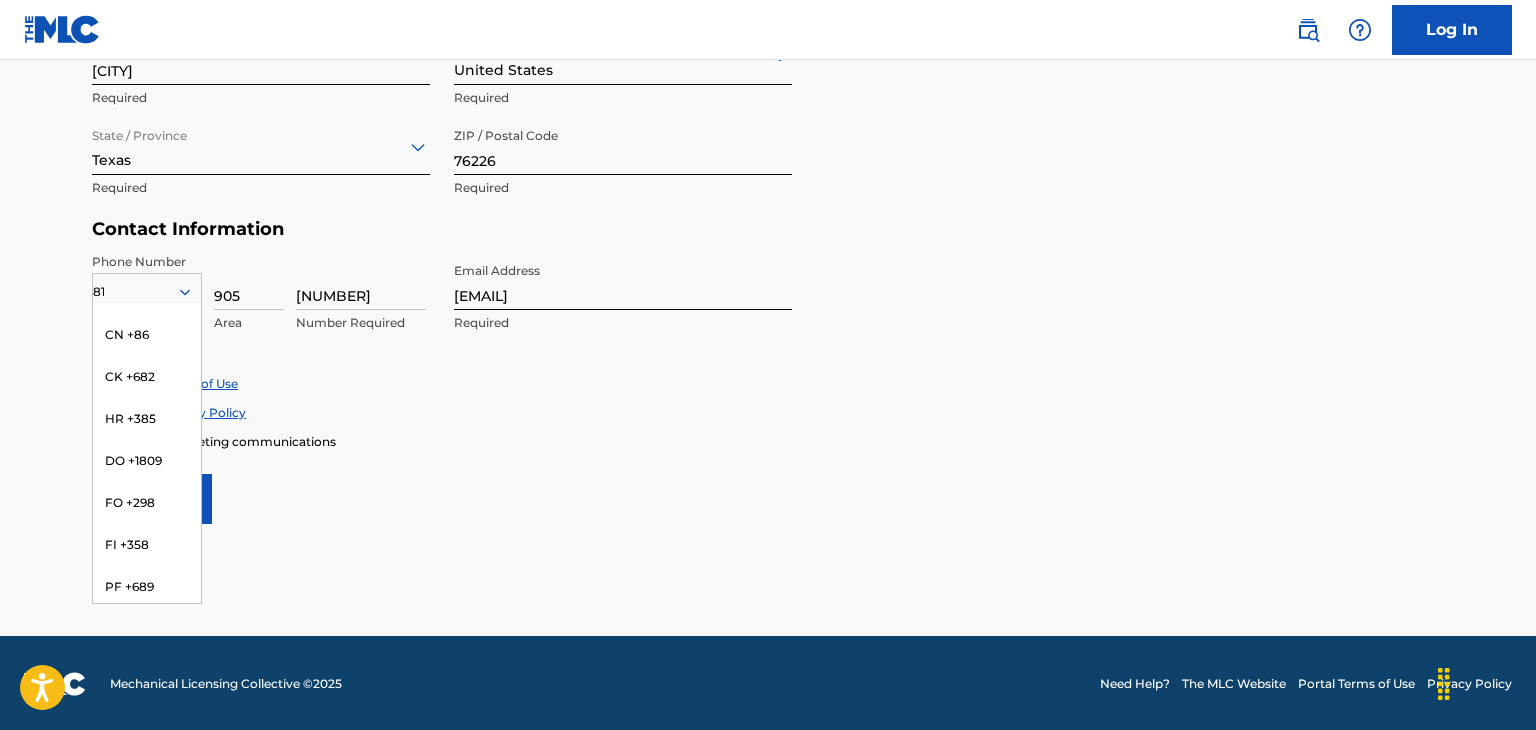 scroll, scrollTop: 0, scrollLeft: 0, axis: both 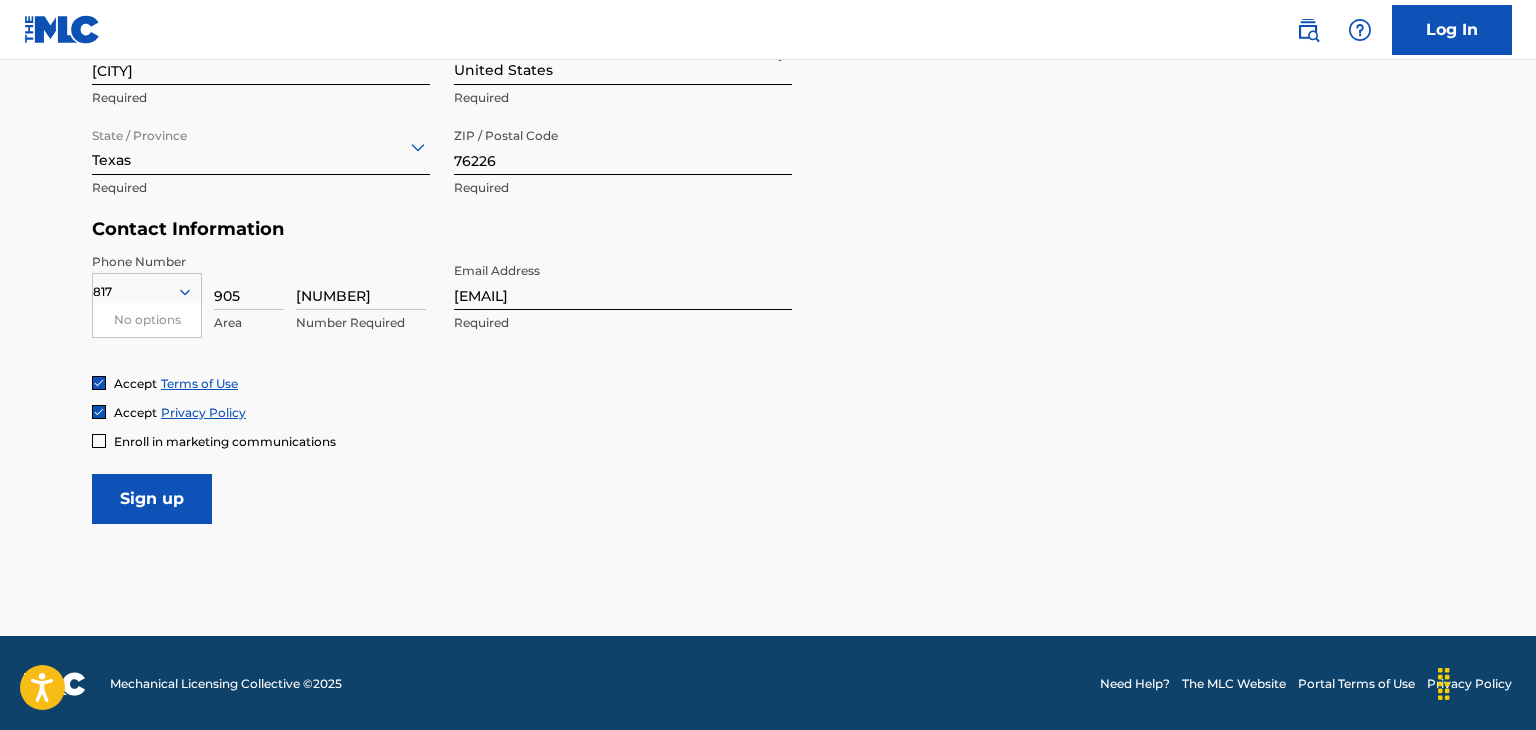 type on "817" 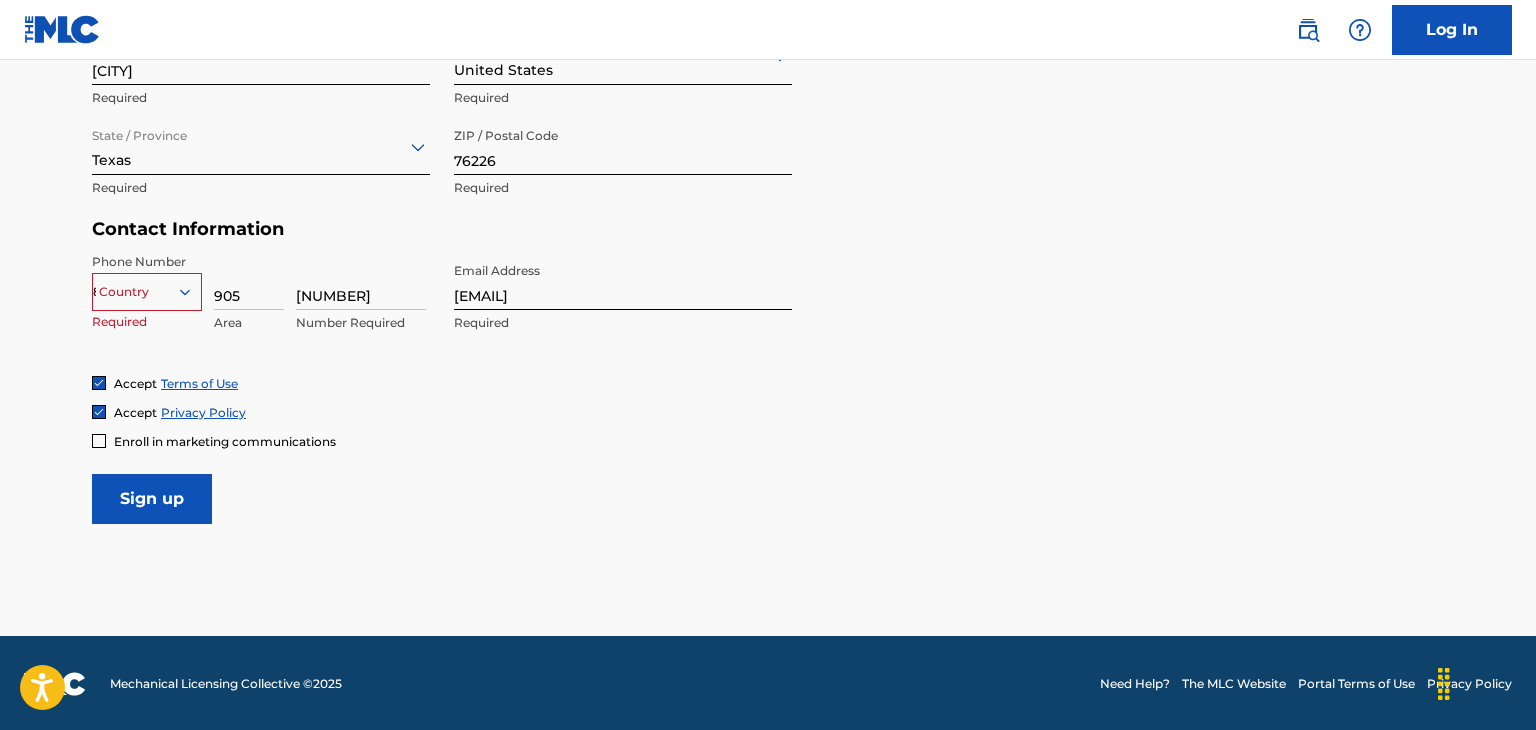 click on "User Information First Name [FIRST] Required Last Name [LAST] Required Date Of Birth Required Personal Address i Street Address [NUMBER] [STREET] Required Unit Number [NUMBER] Optional City / Town [CITY] Required Country United States Required State / Province [STATE] Required ZIP / Postal Code [ZIP] Required Contact Information Phone Number Country [PHONE] Required [NUMBER] Area [NUMBER] Number Required Email Address [EMAIL] Required Accept Terms of Use Accept Privacy Policy Enroll in marketing communications Sign up" at bounding box center [768, 80] 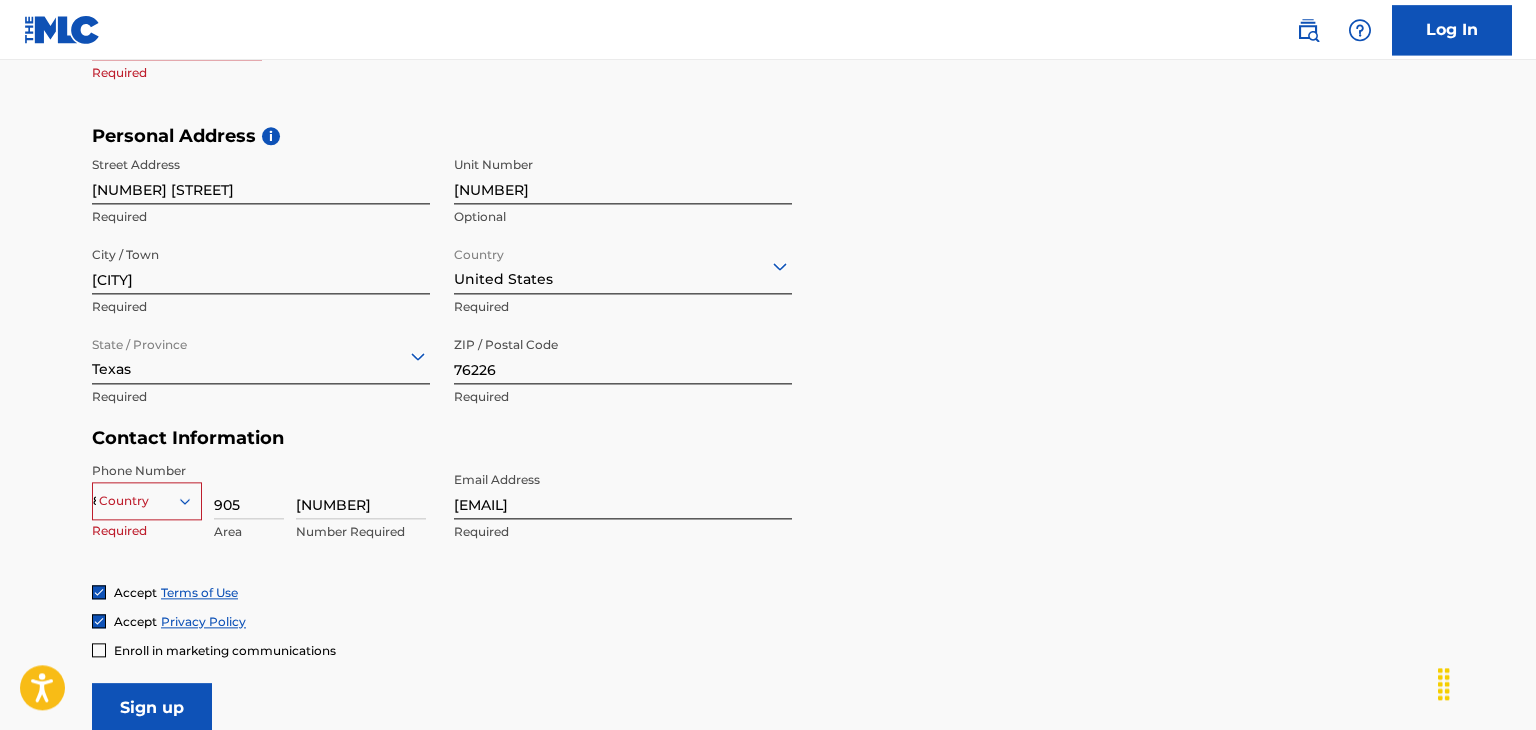 scroll, scrollTop: 621, scrollLeft: 0, axis: vertical 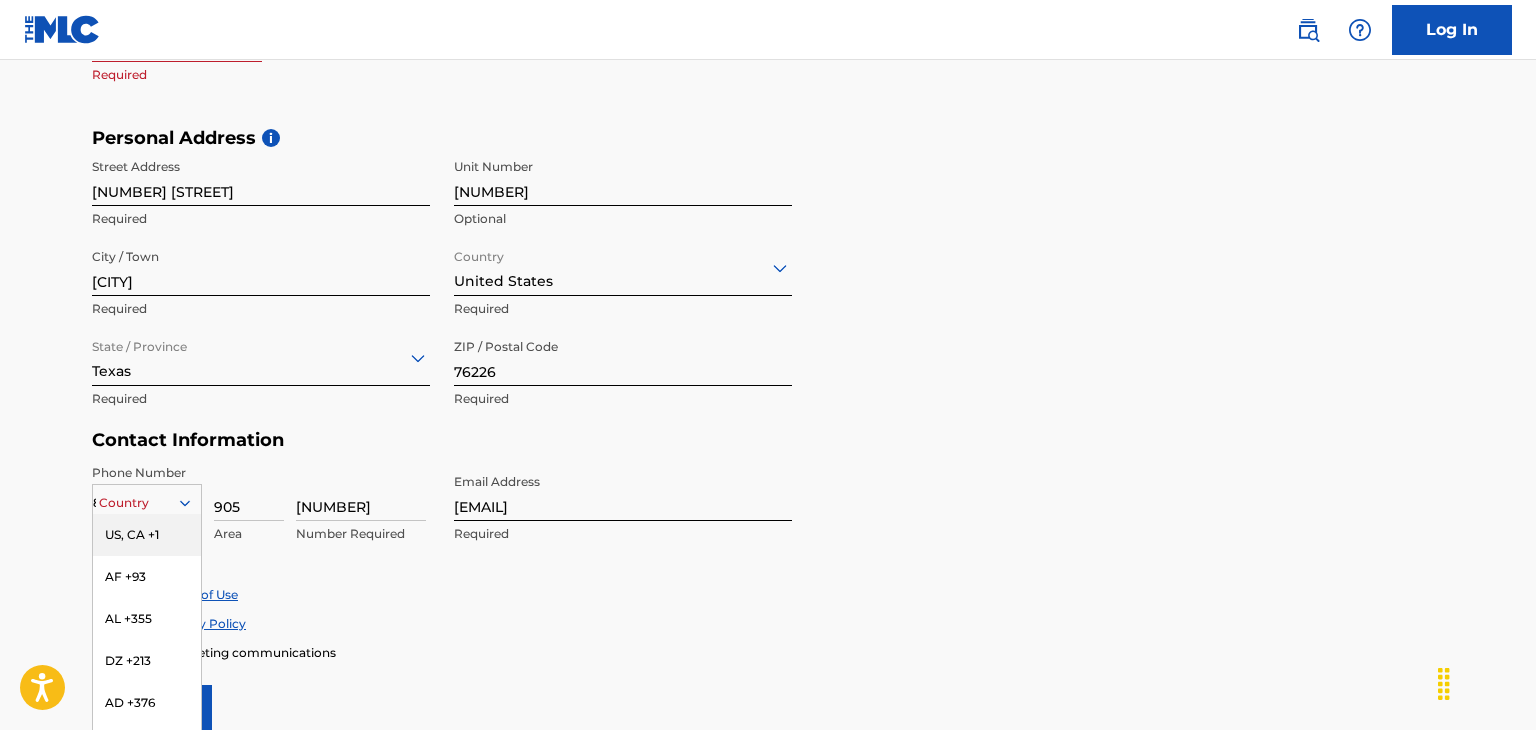 click on "results available. Use Up and Down to choose options, press Enter to select the currently focused option, press Escape to exit the menu, press Tab to select the option and exit the menu. Country [PHONE] AF +93 AL +355 DZ +213 AD +376 AO +244 AI +1264 AG +1268 AR +54 AM +374 AW +297 AU +61 AT +43 AZ +994 BS +1242 BH +973 BD +880 BB +1246 BY +375 BE +32 BZ +501 BJ +229 BM +1441 BT +975 BO +591 BA +387 BW +267 BR +55 BN +673 BG +359 BF +226 BI +257 KH +855 CM +237 CV +238 KY +1345 CF +236 TD +235 CL +56 CN +86 CO +57 KM +269 CG, CD +242 CK +682 CR +506 CI +225 HR +385 CU +53 CY +357 CZ +420 DK +45 DJ +253 DM +1767 DO +1809 EC +593 EG +20 SV +503 GQ +240 ER +291 EE +372 ET +251 FK +500 FO +298 FJ +679 FI +358 FR +33 GF +594 PF +689 GA +241 GM +220 GE +995 DE +49 GH +233 GI +350 GR +30 GL +299 GD +1473 GP +590 GT +502 GN +224 GW +245 GY +592 HT +509 VA, IT +39 HN +504 HK +852 HU +36 IS +354 IN +91 ID +62 IR +98 IQ +964 IE +353 IL +972 JM +1876 JP +81 JO +962 KZ +7 KE +254 KI +686 KP +850 KR +82 KW +965" at bounding box center [147, 499] 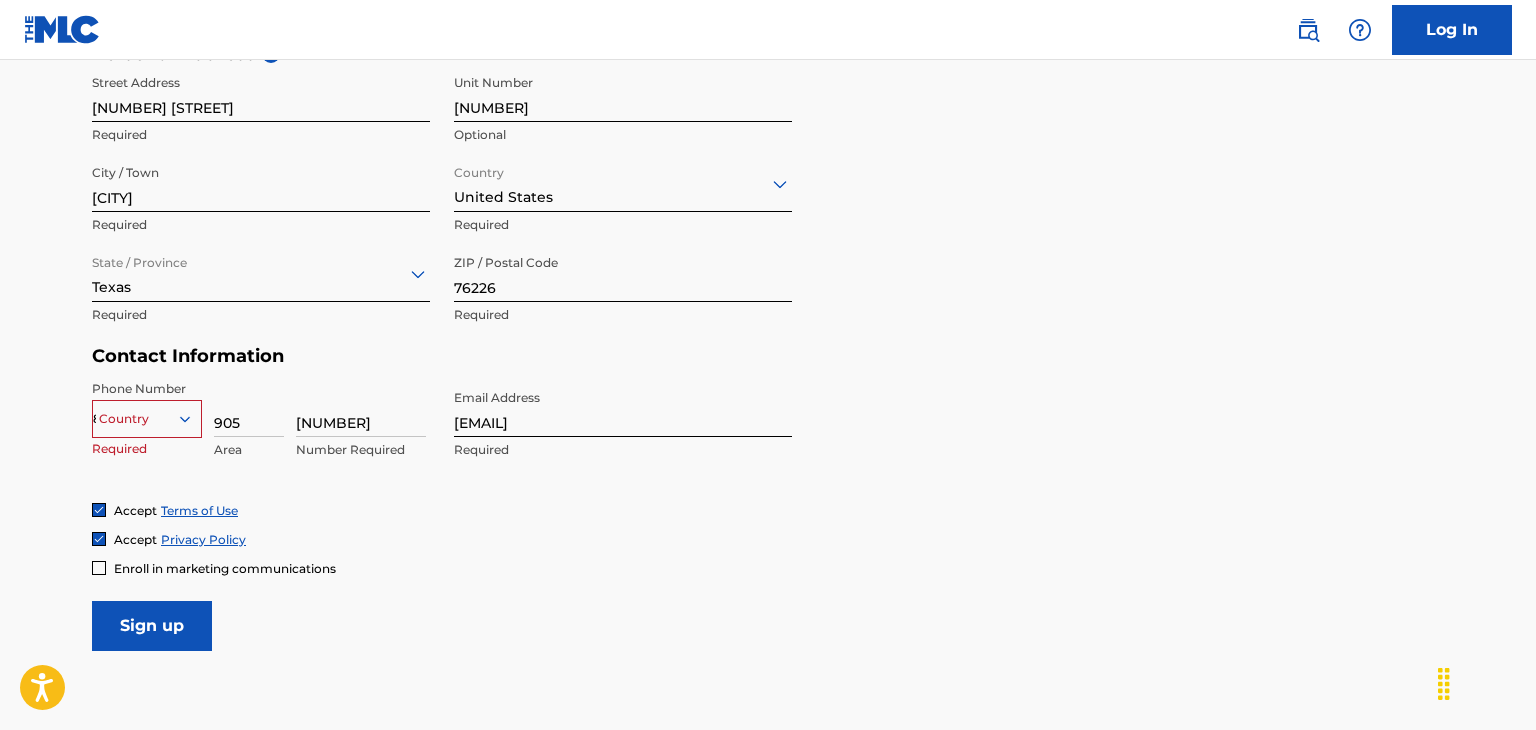 click on "Phone Number Country [PHONE] Required [NUMBER] Area [NUMBER] Number Required Email Address [EMAIL] Required" at bounding box center (442, 441) 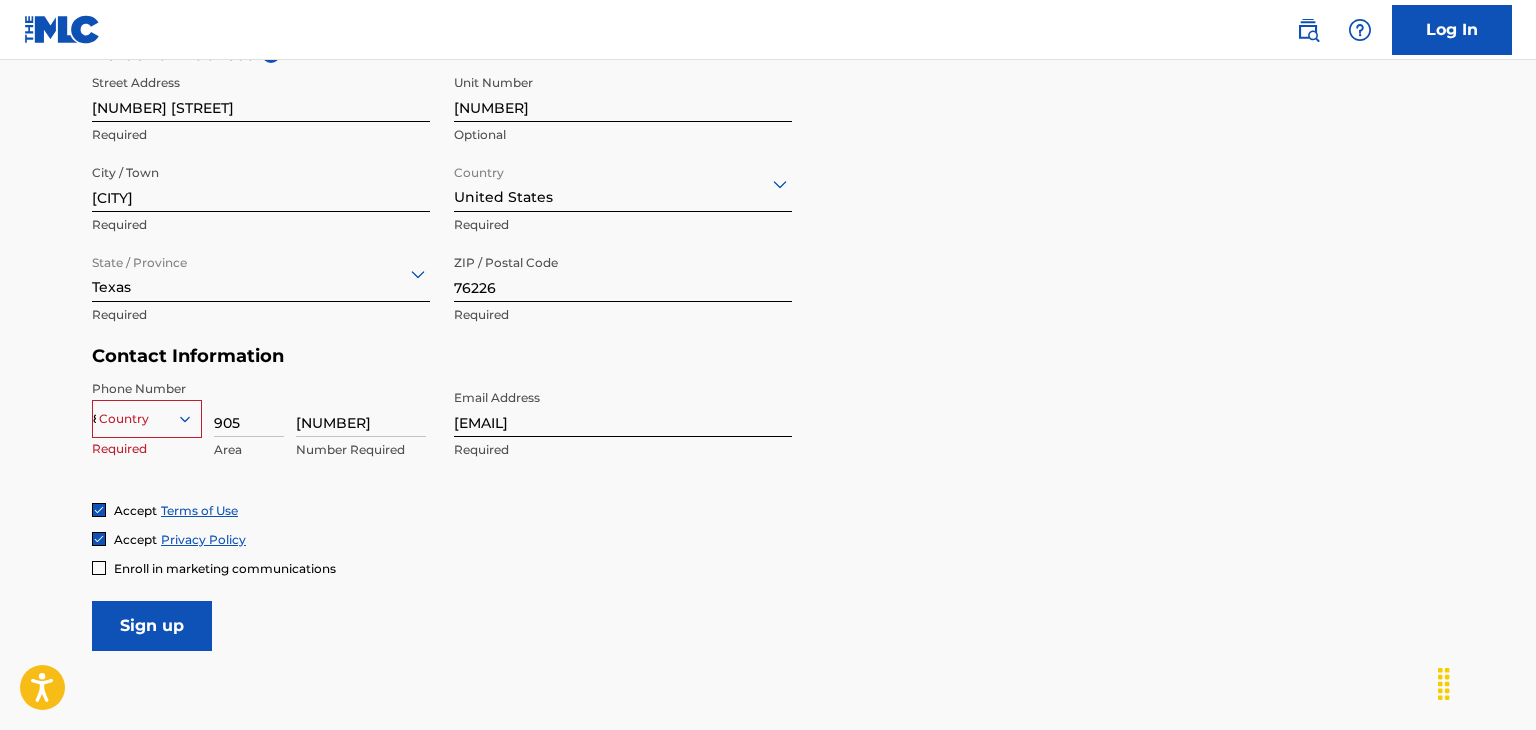 drag, startPoint x: 370, startPoint y: 425, endPoint x: 34, endPoint y: 400, distance: 336.92877 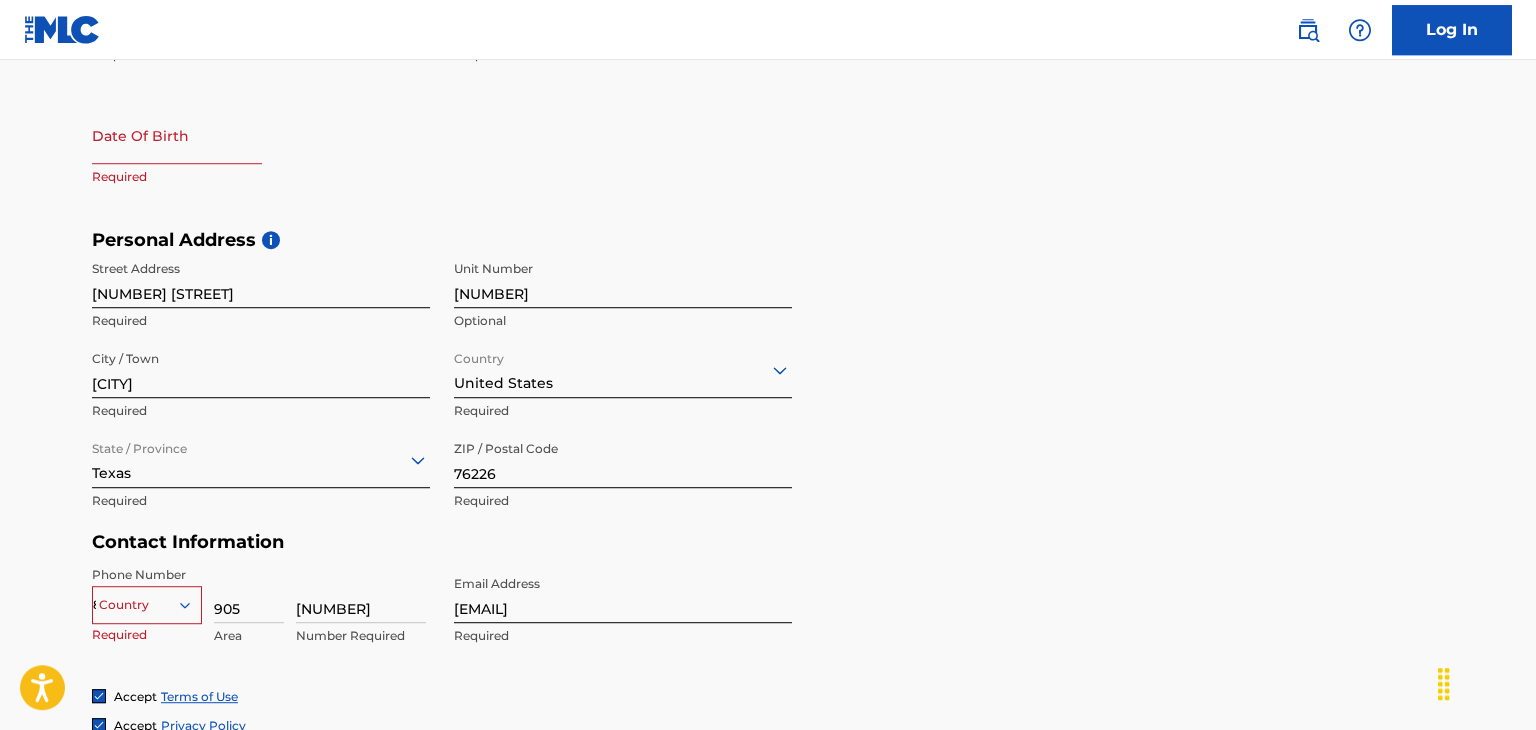 scroll, scrollTop: 494, scrollLeft: 0, axis: vertical 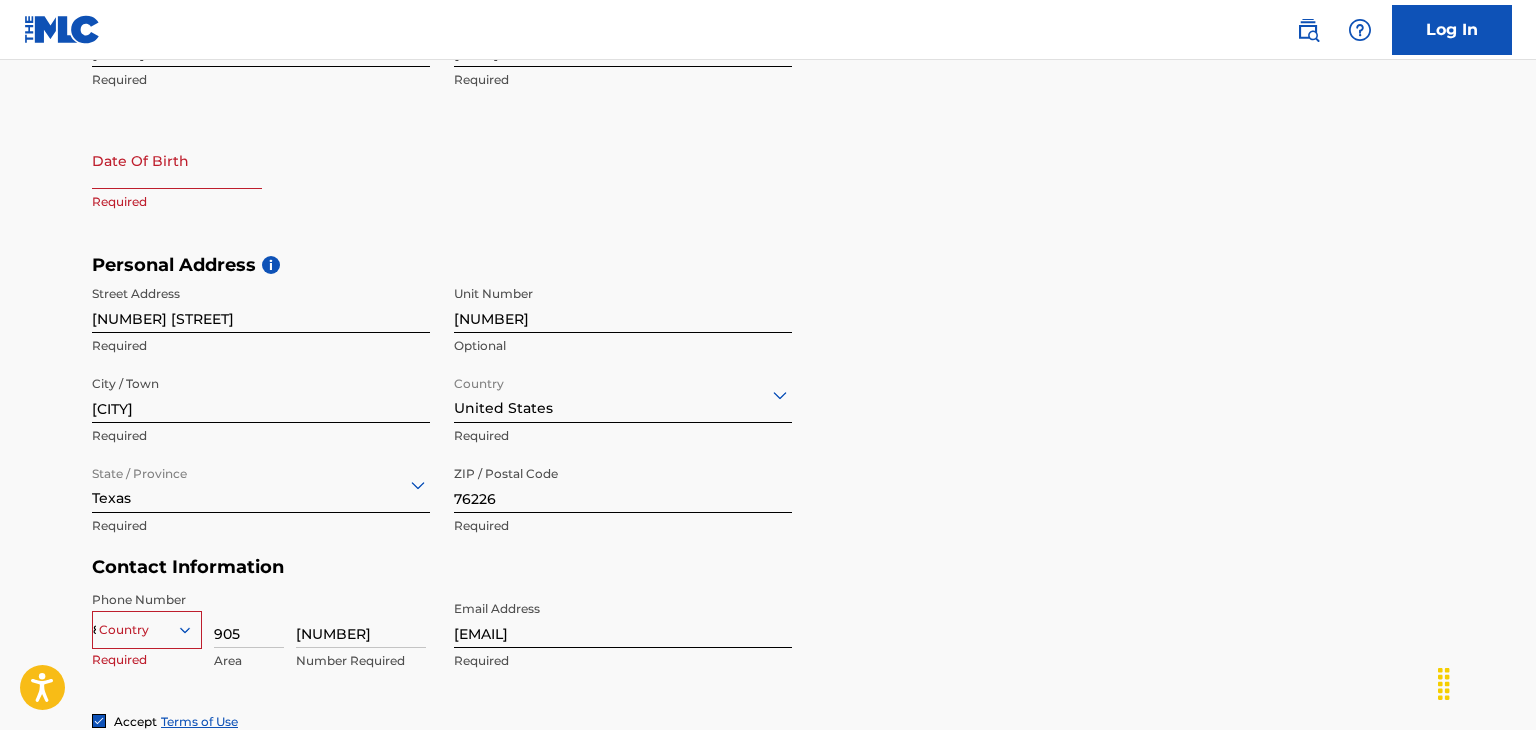 click on "Country [PHONE]" at bounding box center [147, 626] 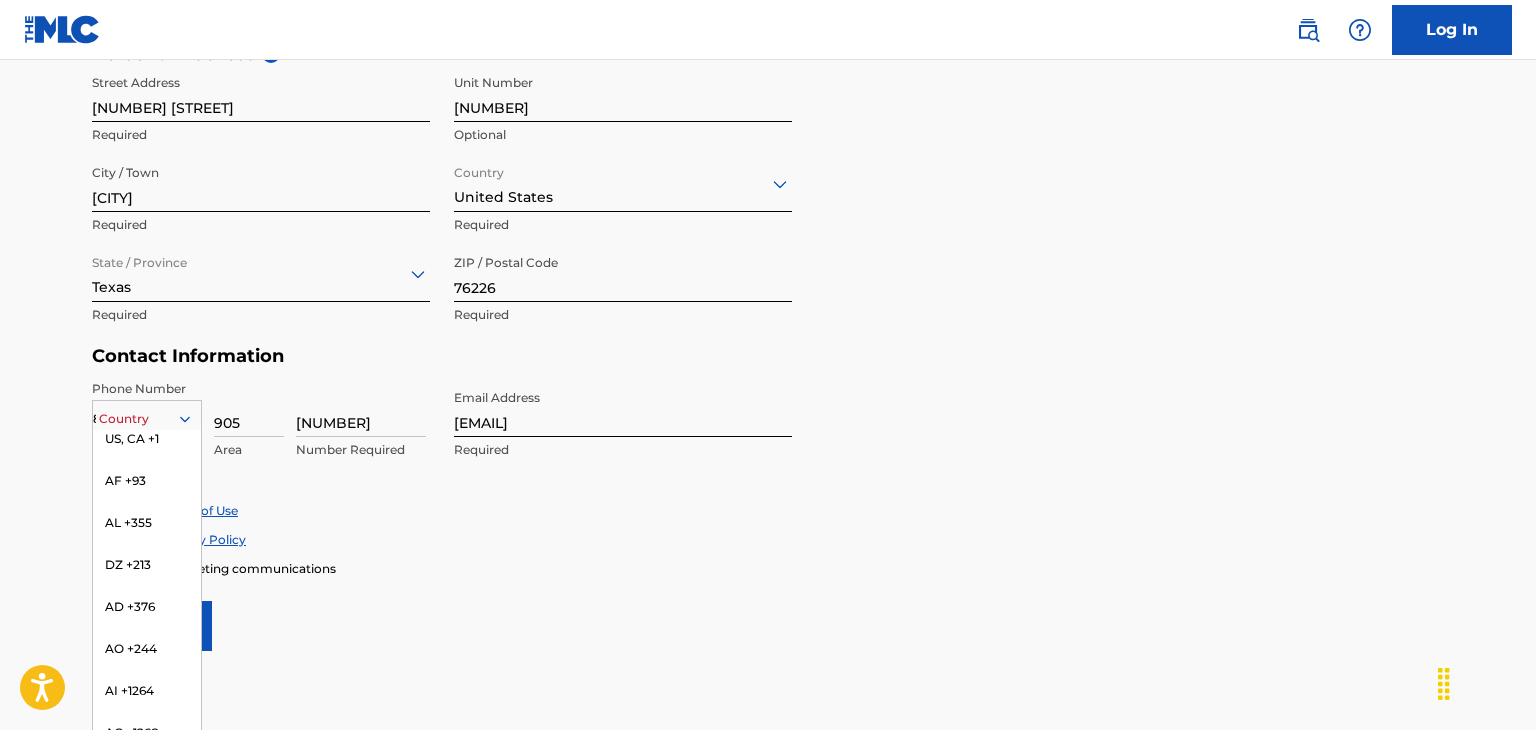scroll, scrollTop: 0, scrollLeft: 0, axis: both 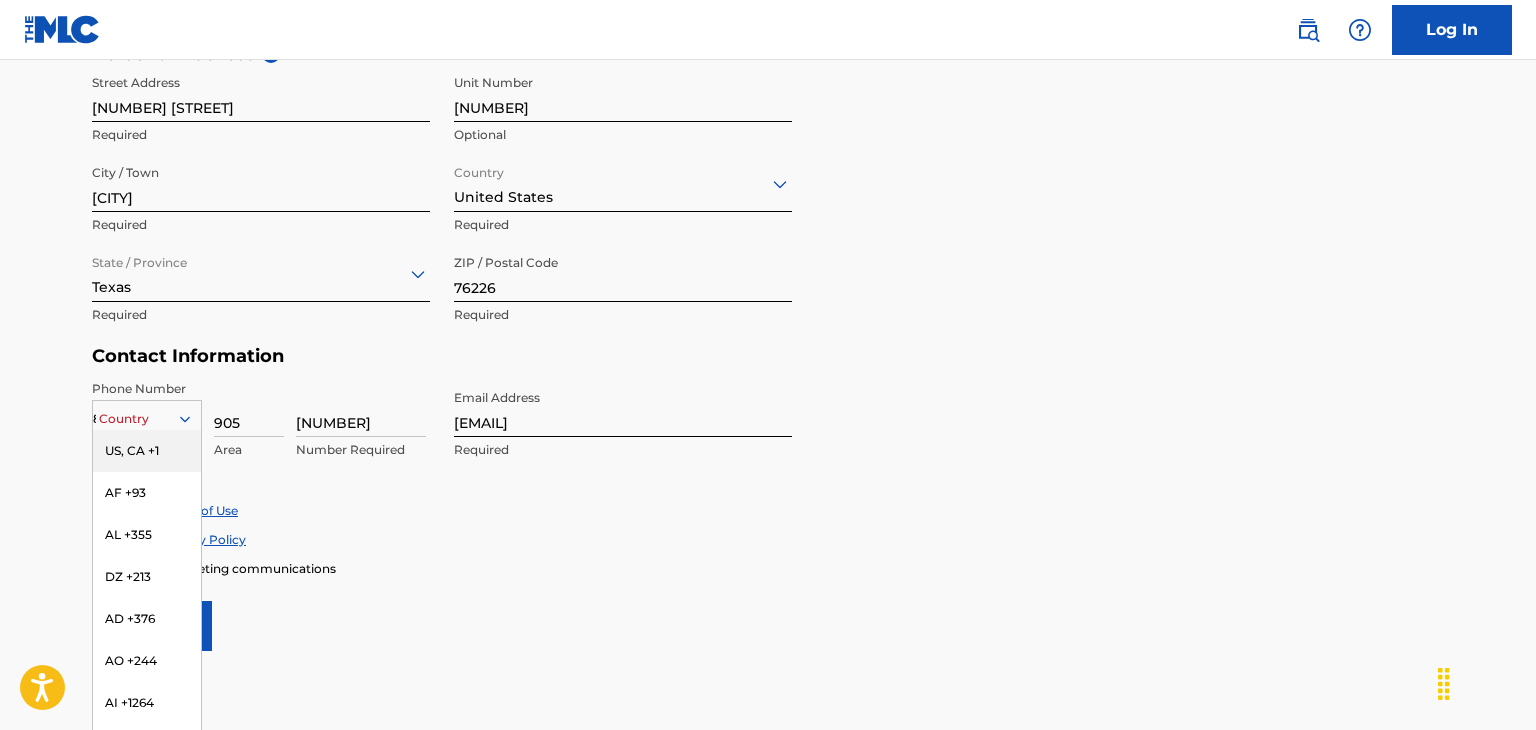 click on "US, CA +1" at bounding box center (147, 451) 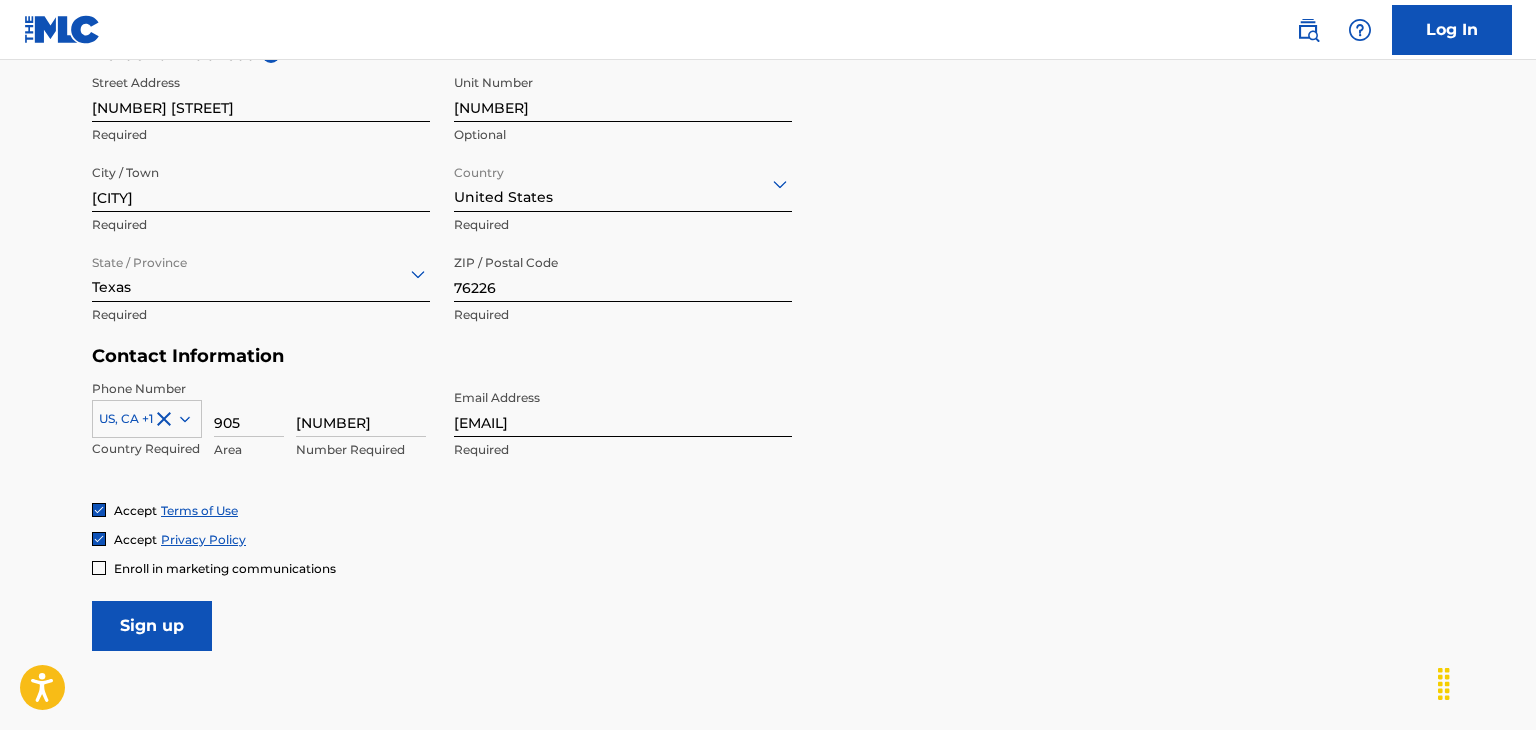 click on "Accept Privacy Policy" at bounding box center (768, 539) 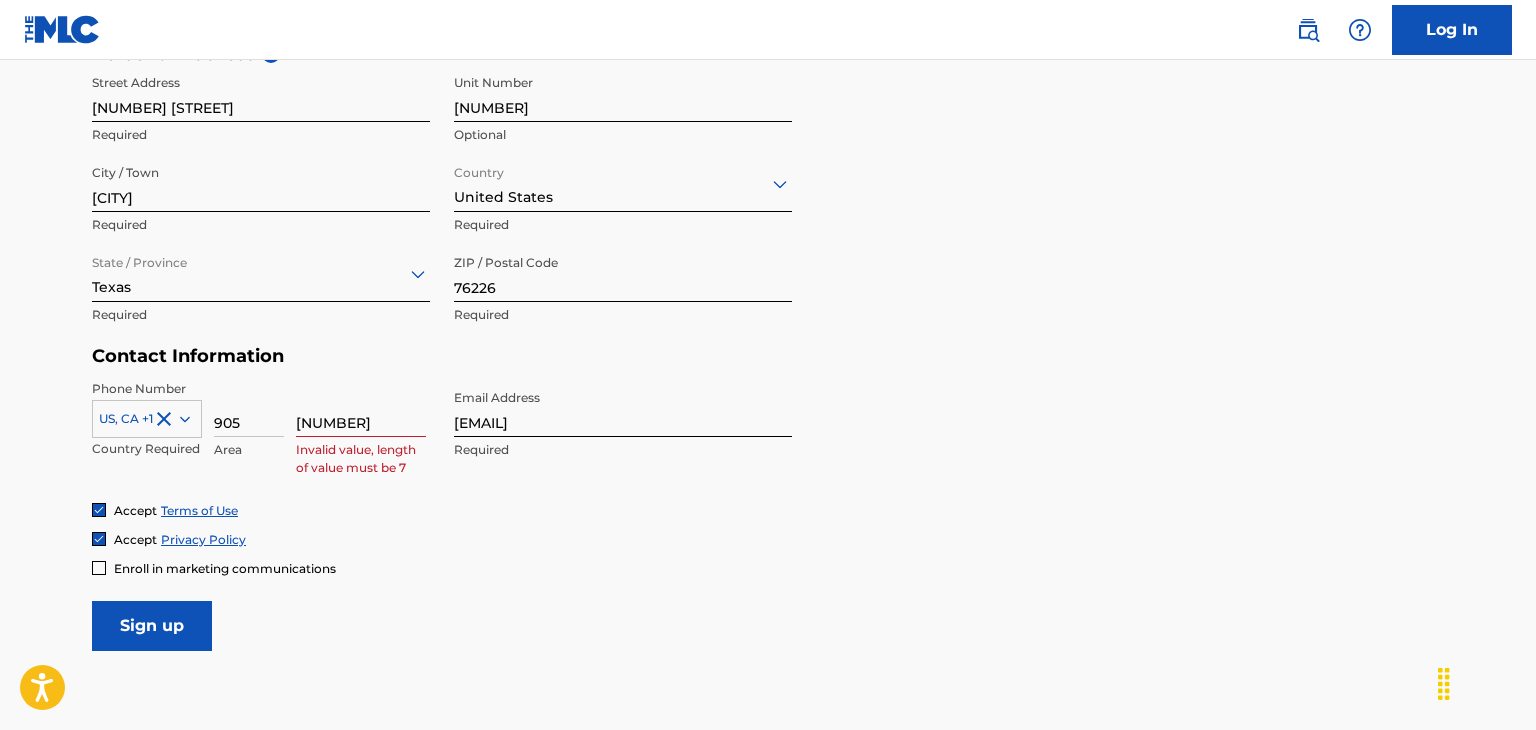 drag, startPoint x: 360, startPoint y: 421, endPoint x: 262, endPoint y: 429, distance: 98.32599 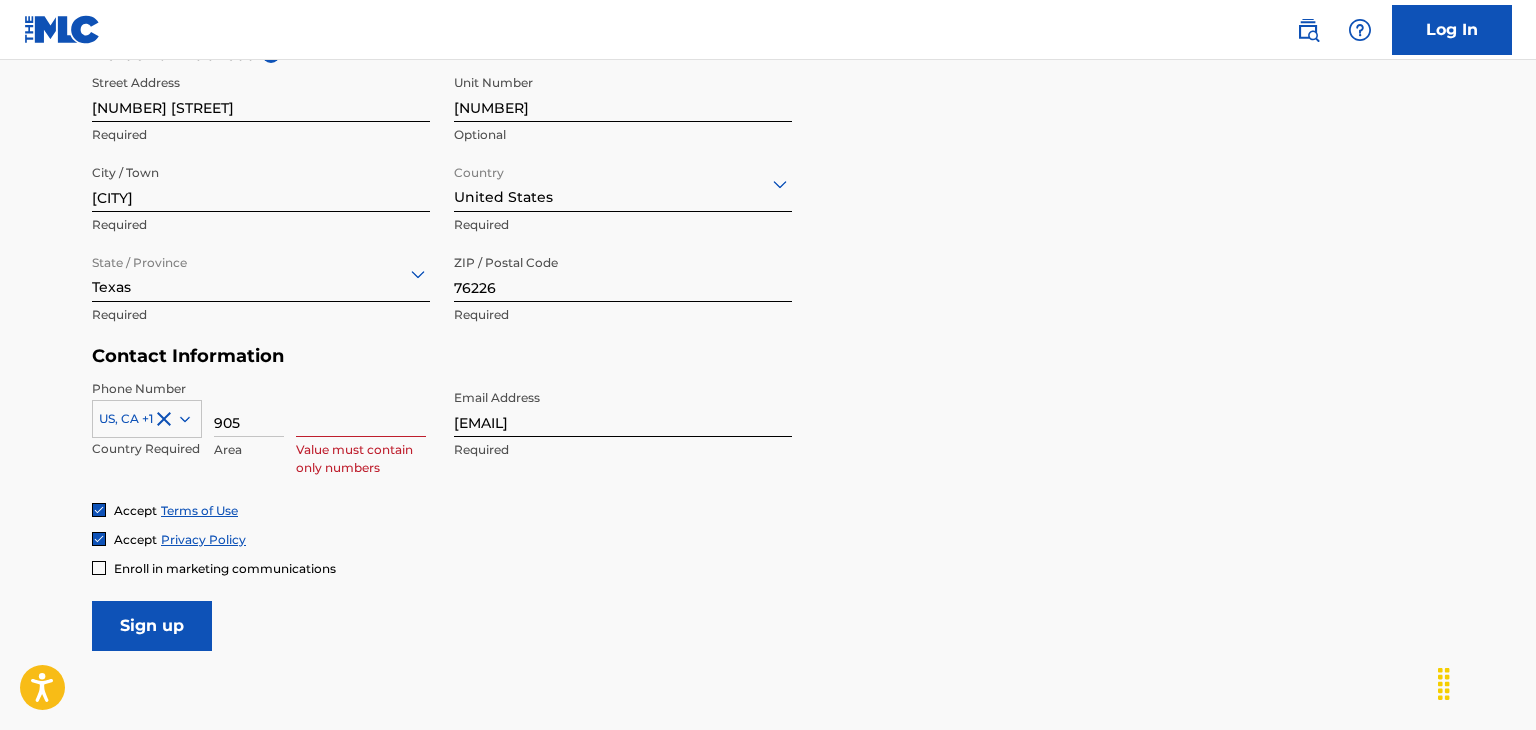 type 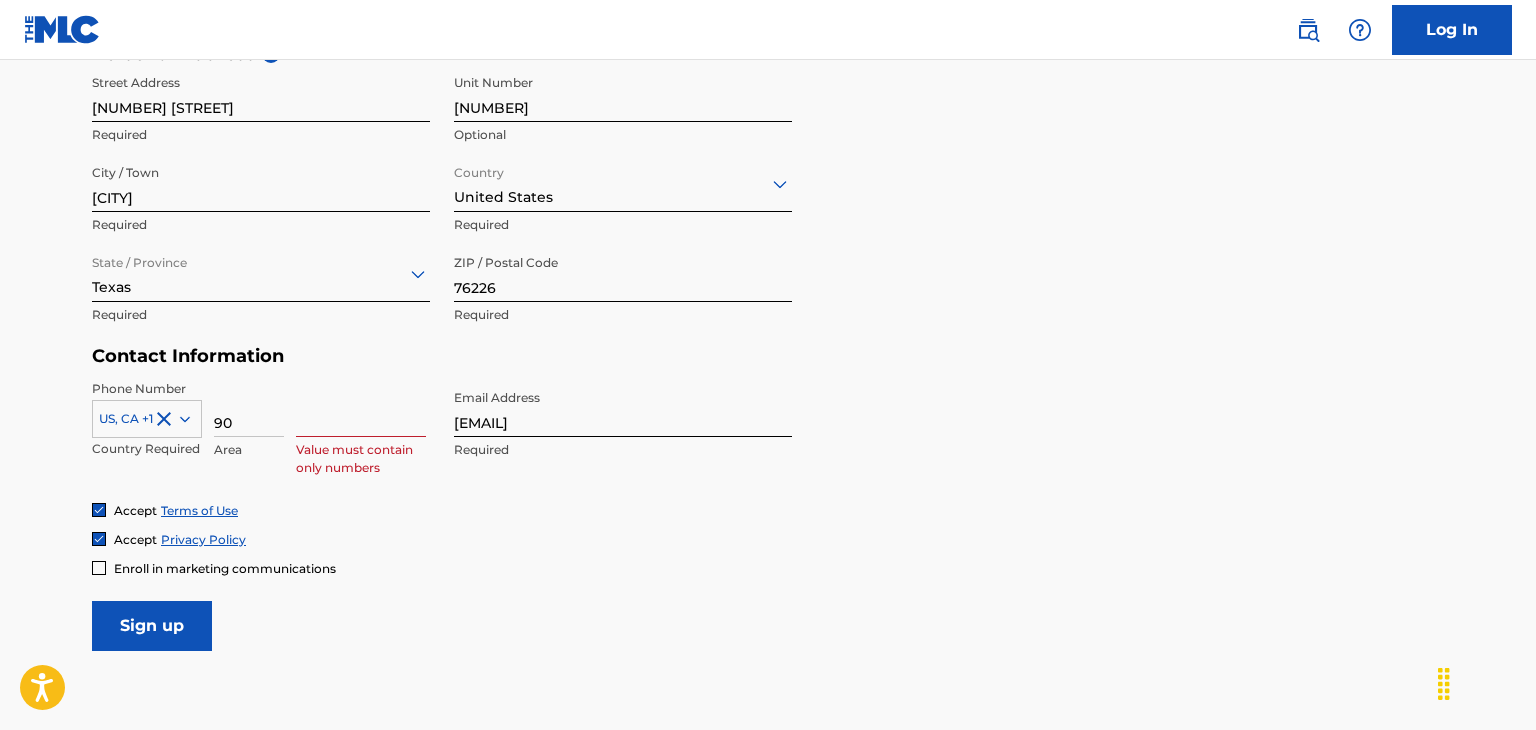 type on "9" 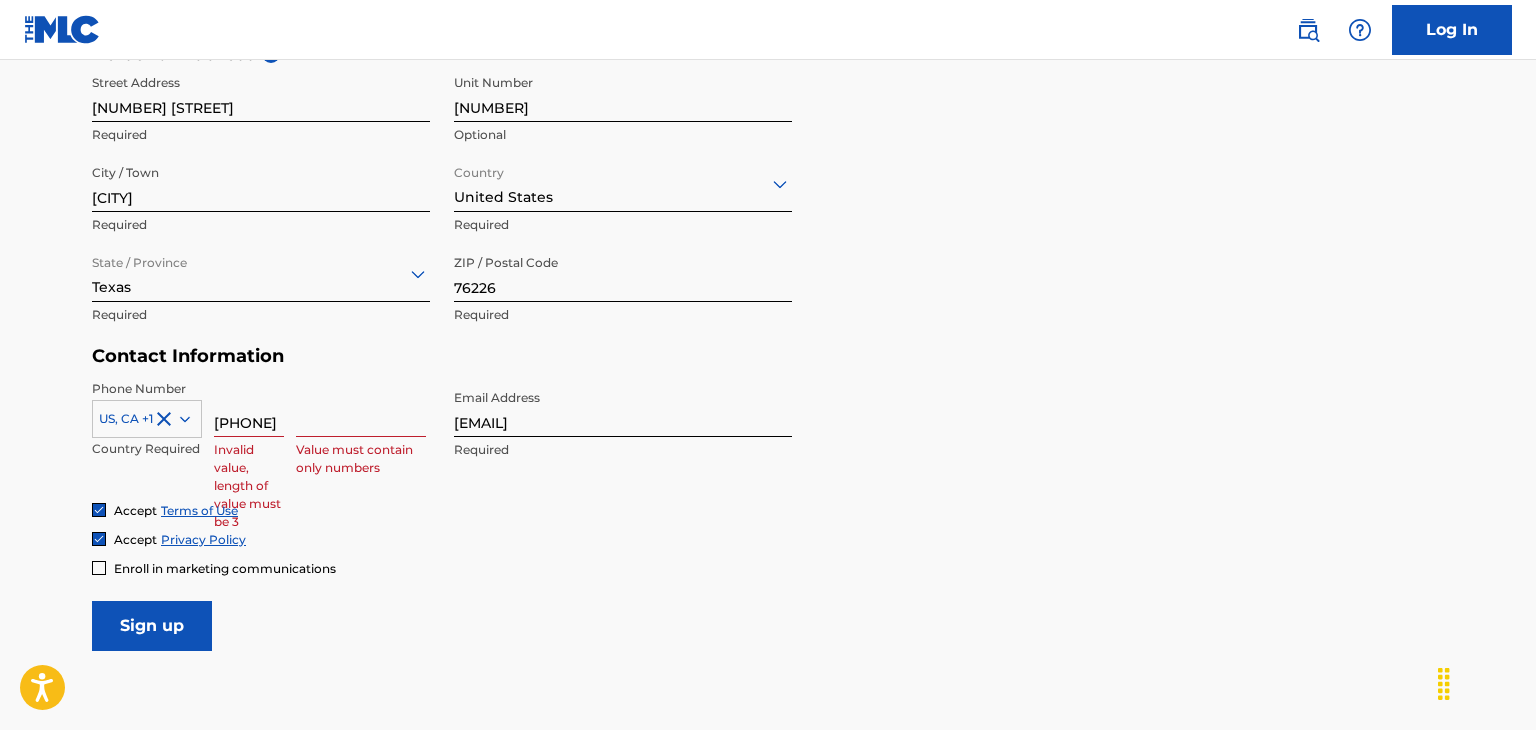 scroll, scrollTop: 0, scrollLeft: 0, axis: both 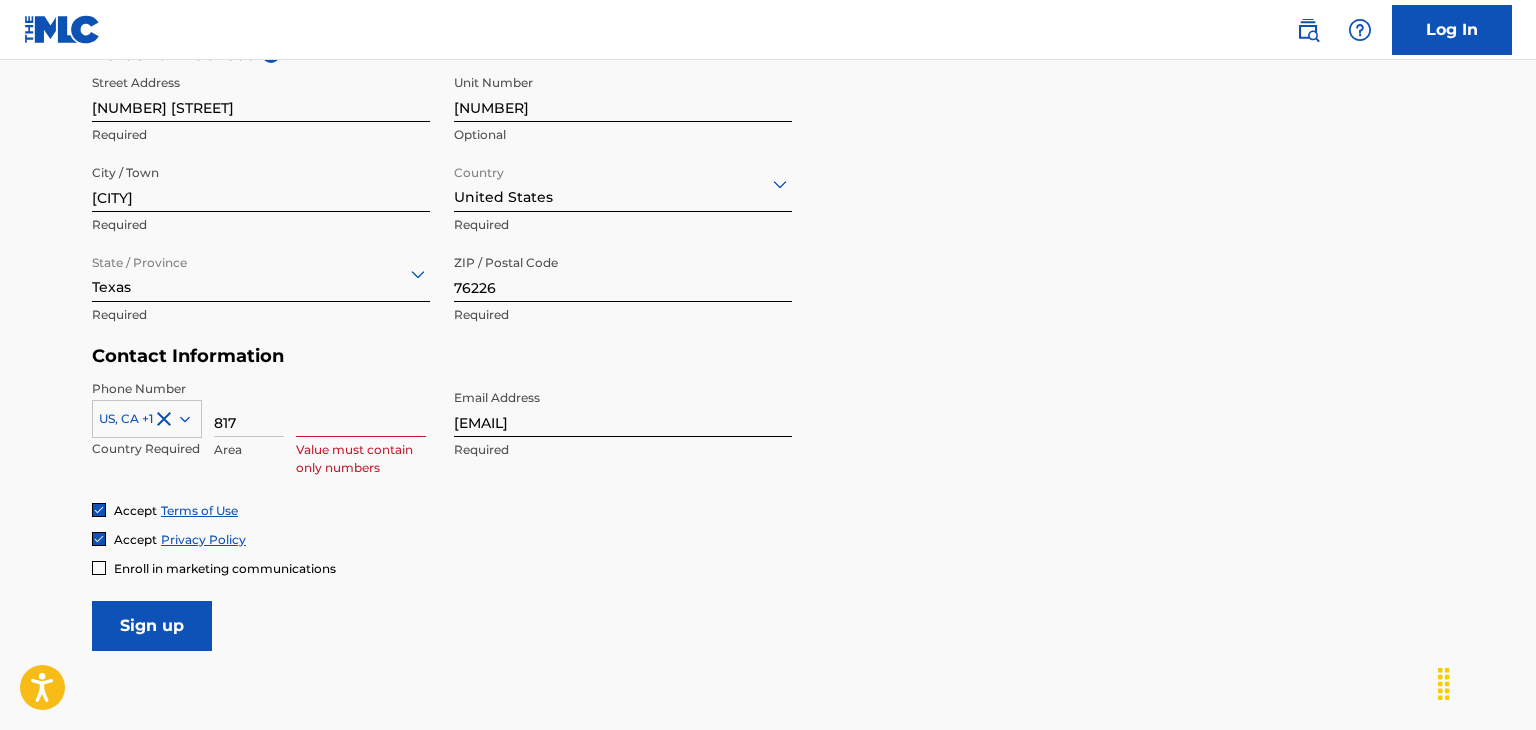 type on "817" 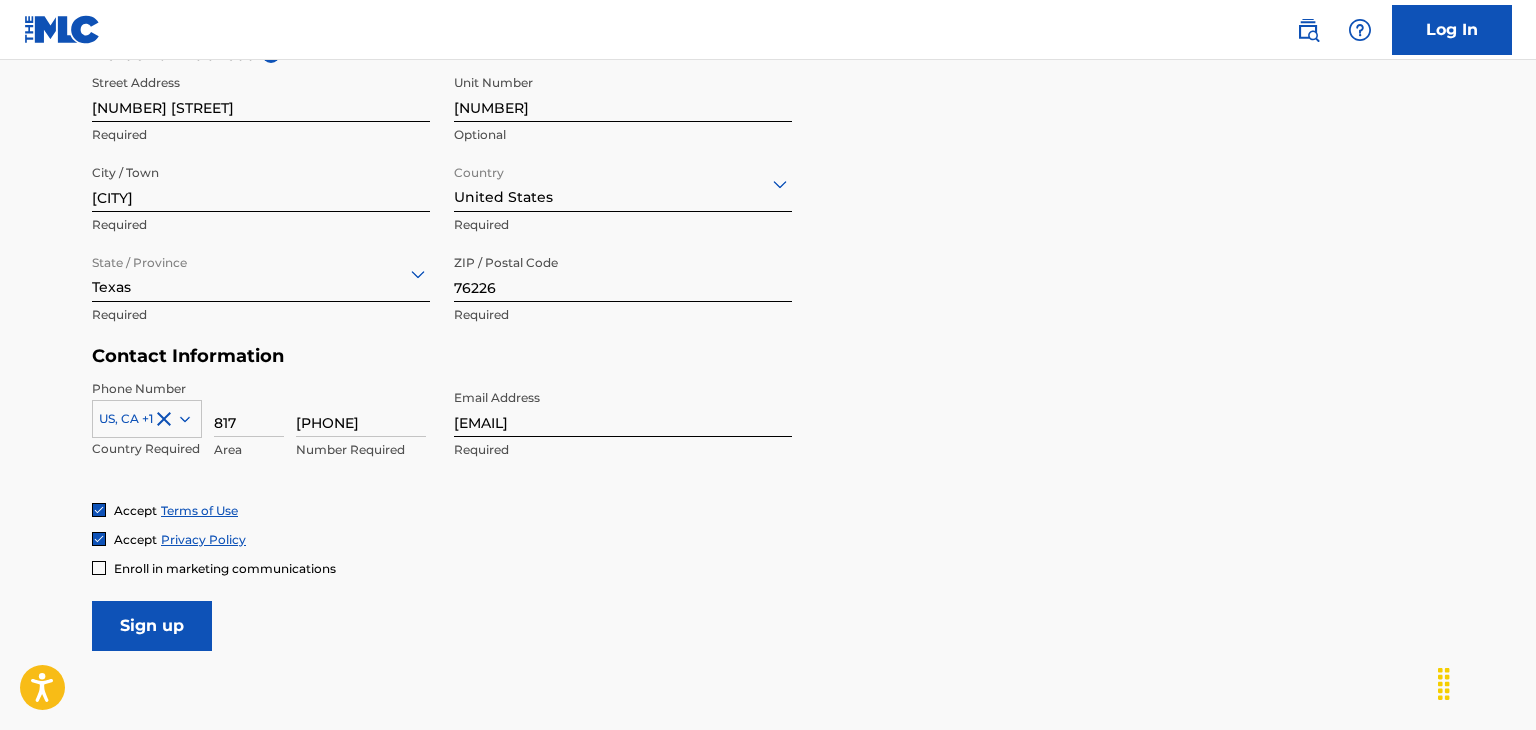 type on "[PHONE]" 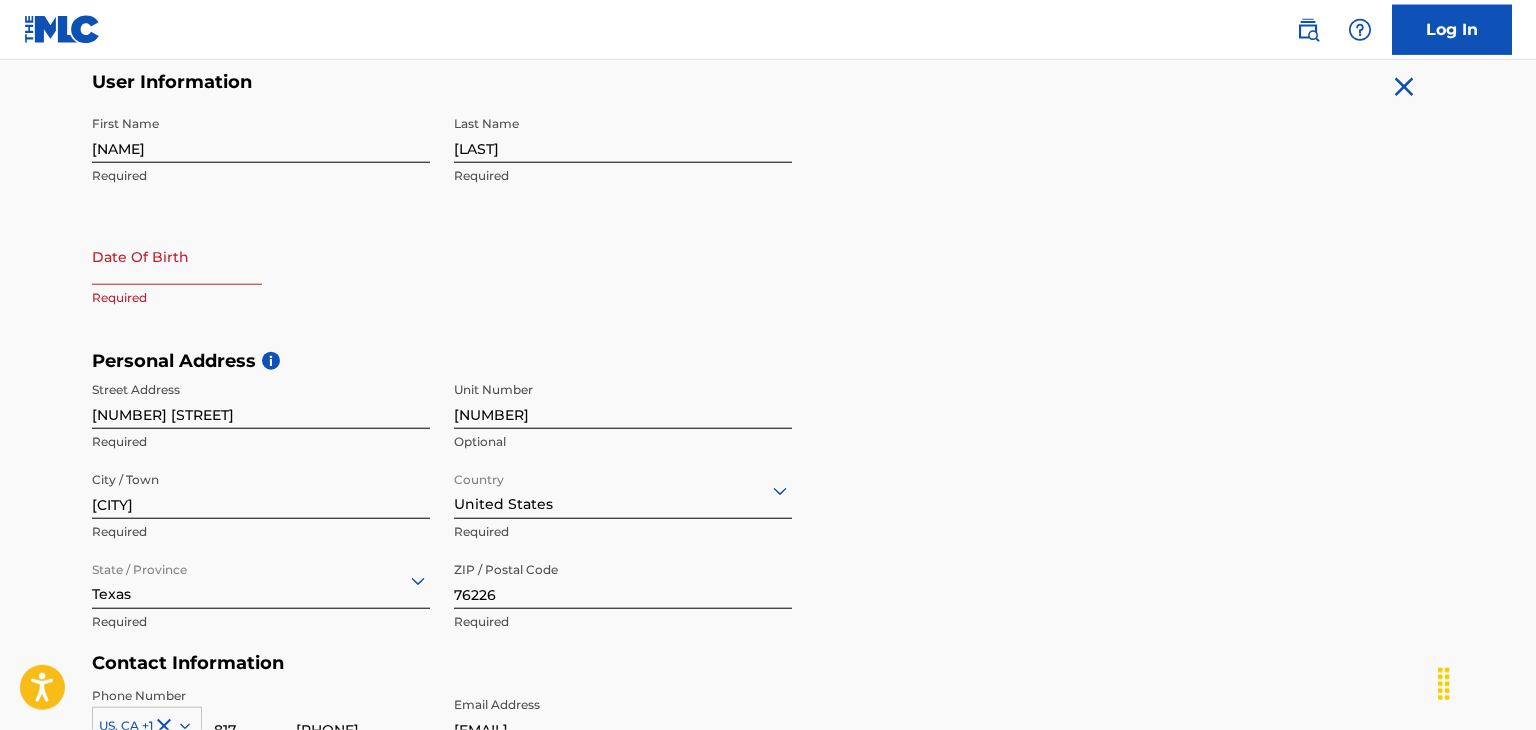 scroll, scrollTop: 304, scrollLeft: 0, axis: vertical 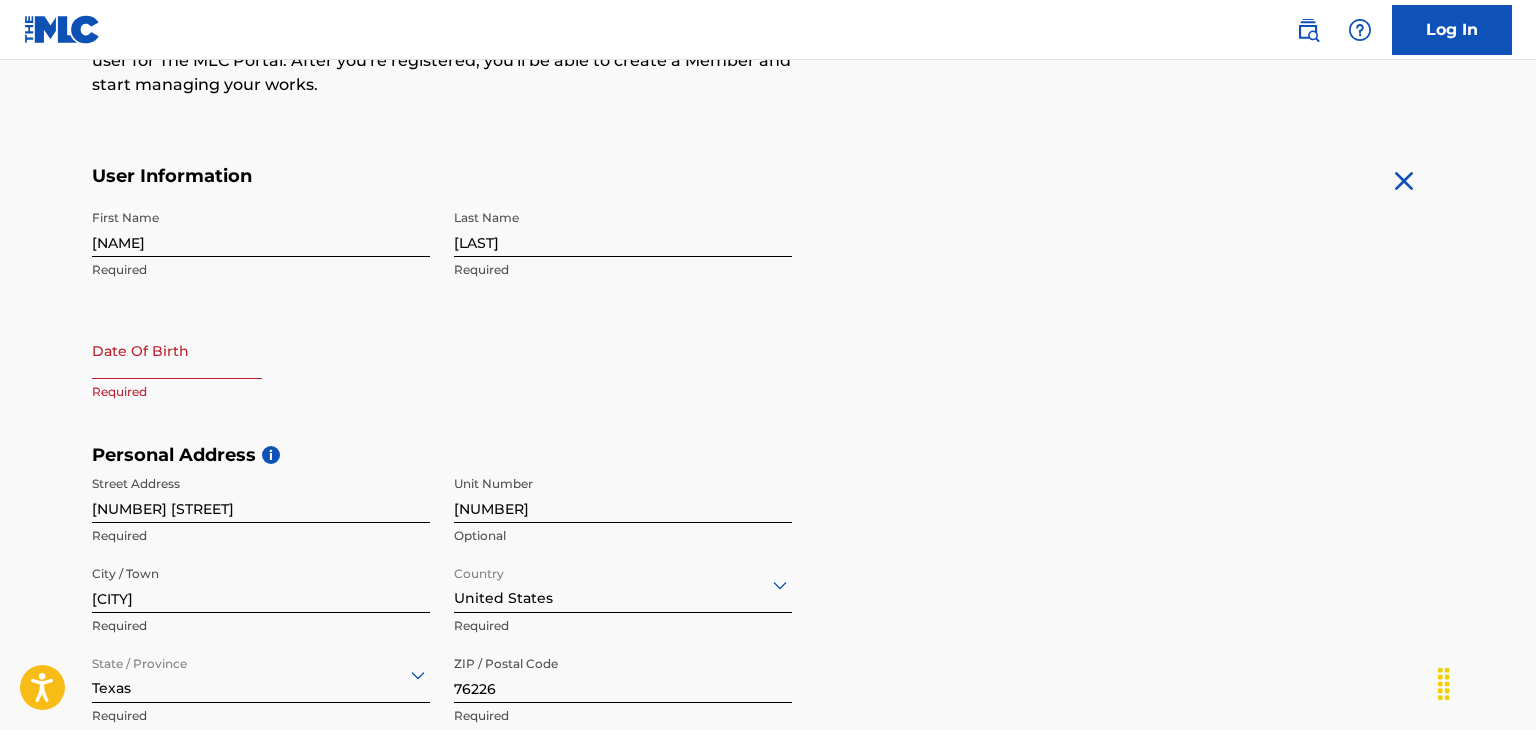 click at bounding box center [177, 350] 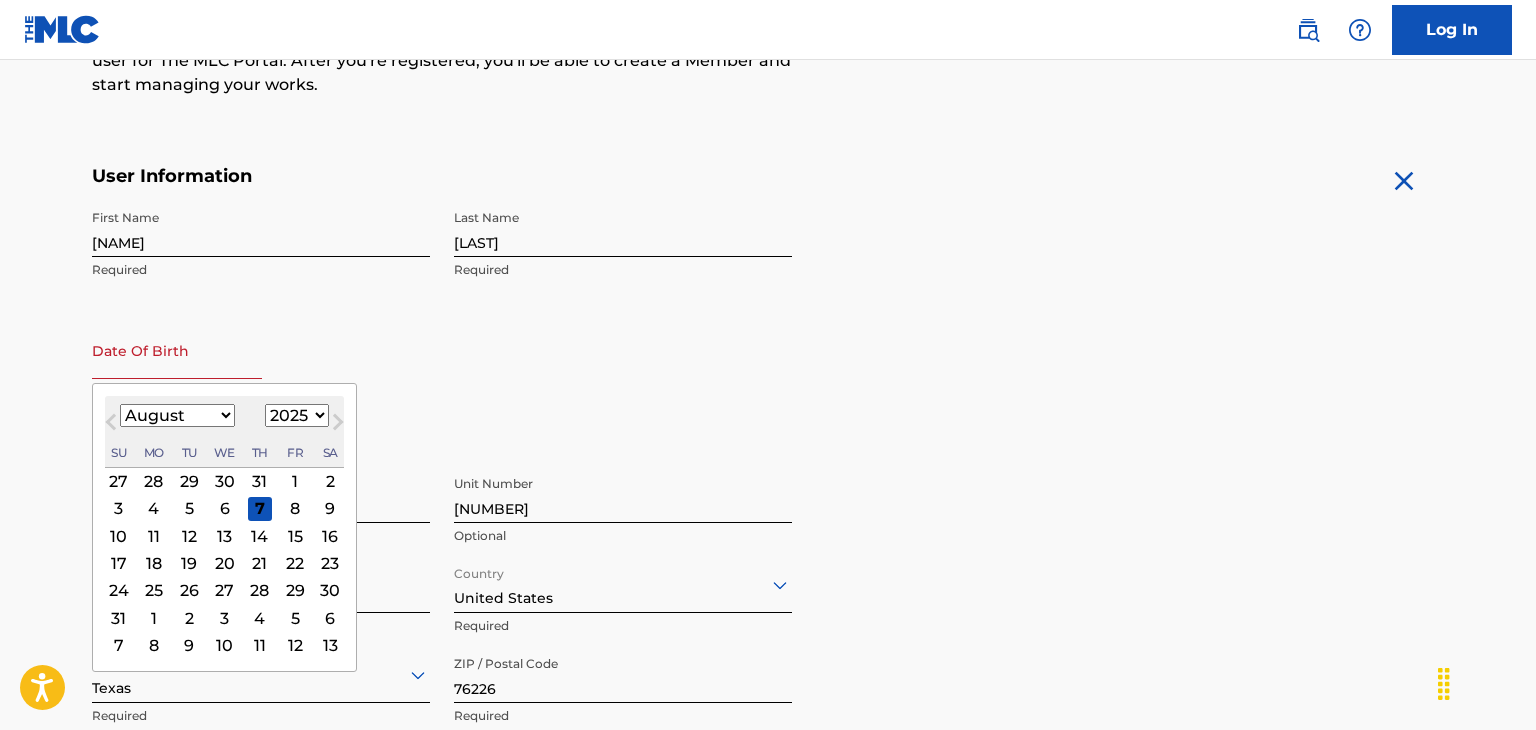 click on "January February March April May June July August September October November December" at bounding box center (177, 415) 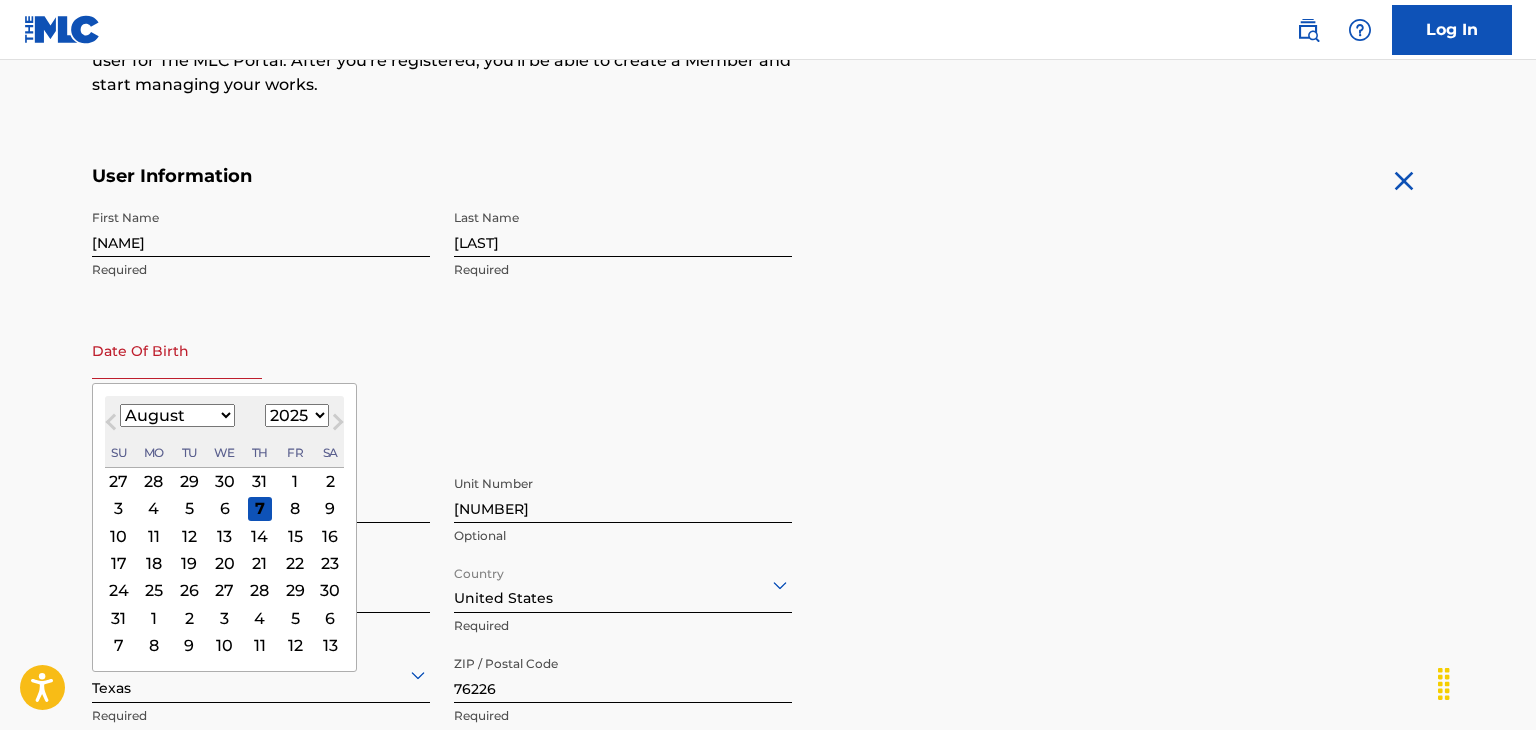 select on "6" 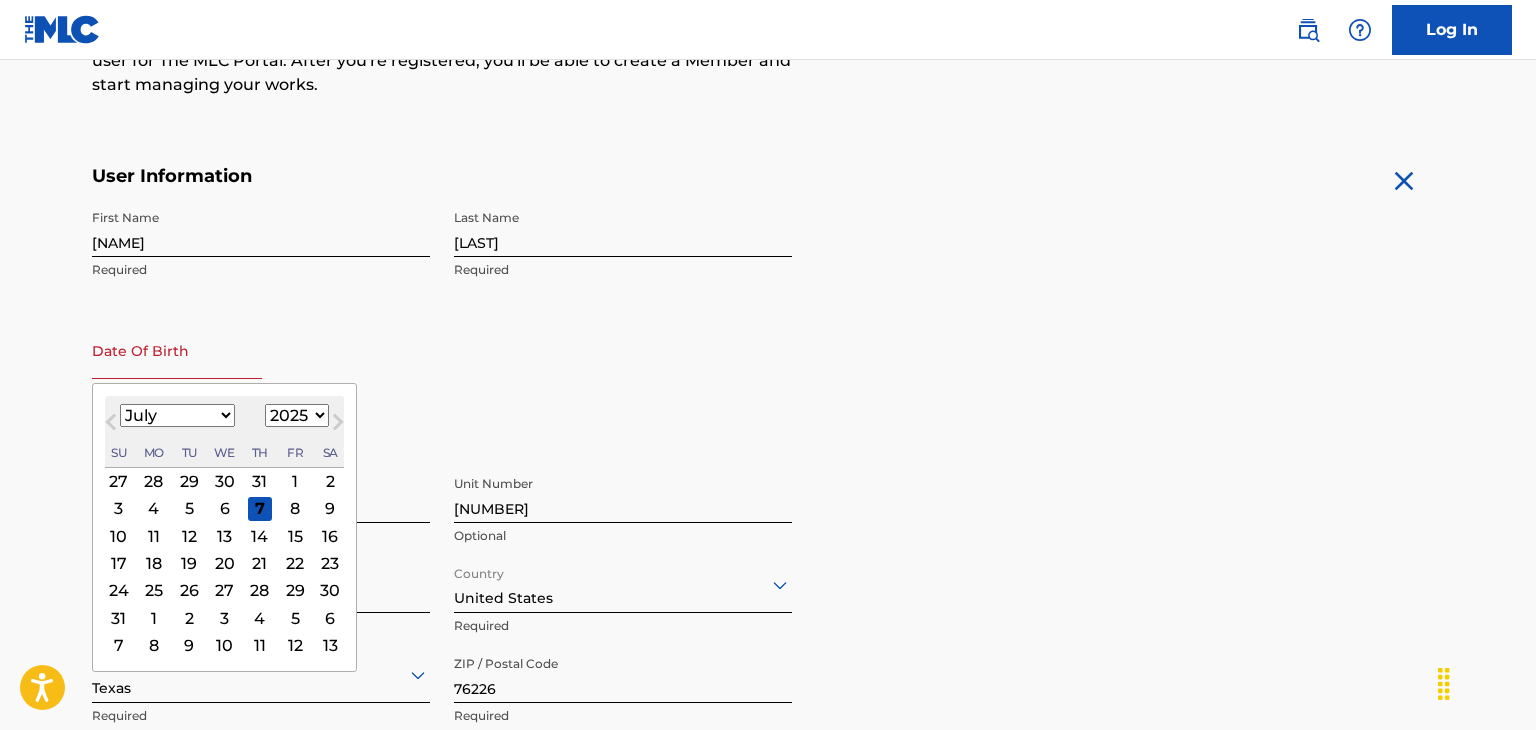 click on "July" at bounding box center (0, 0) 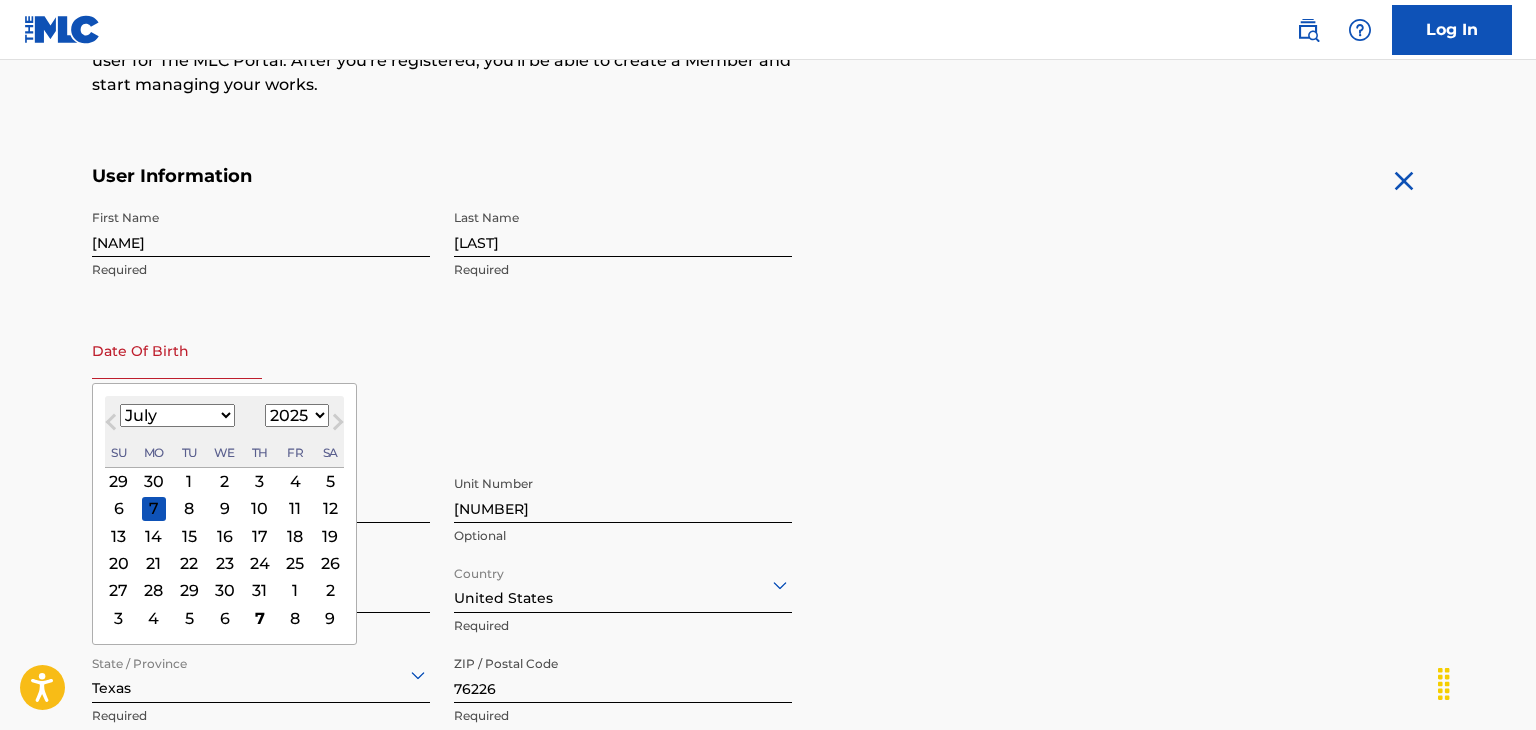 click on "27" at bounding box center (119, 591) 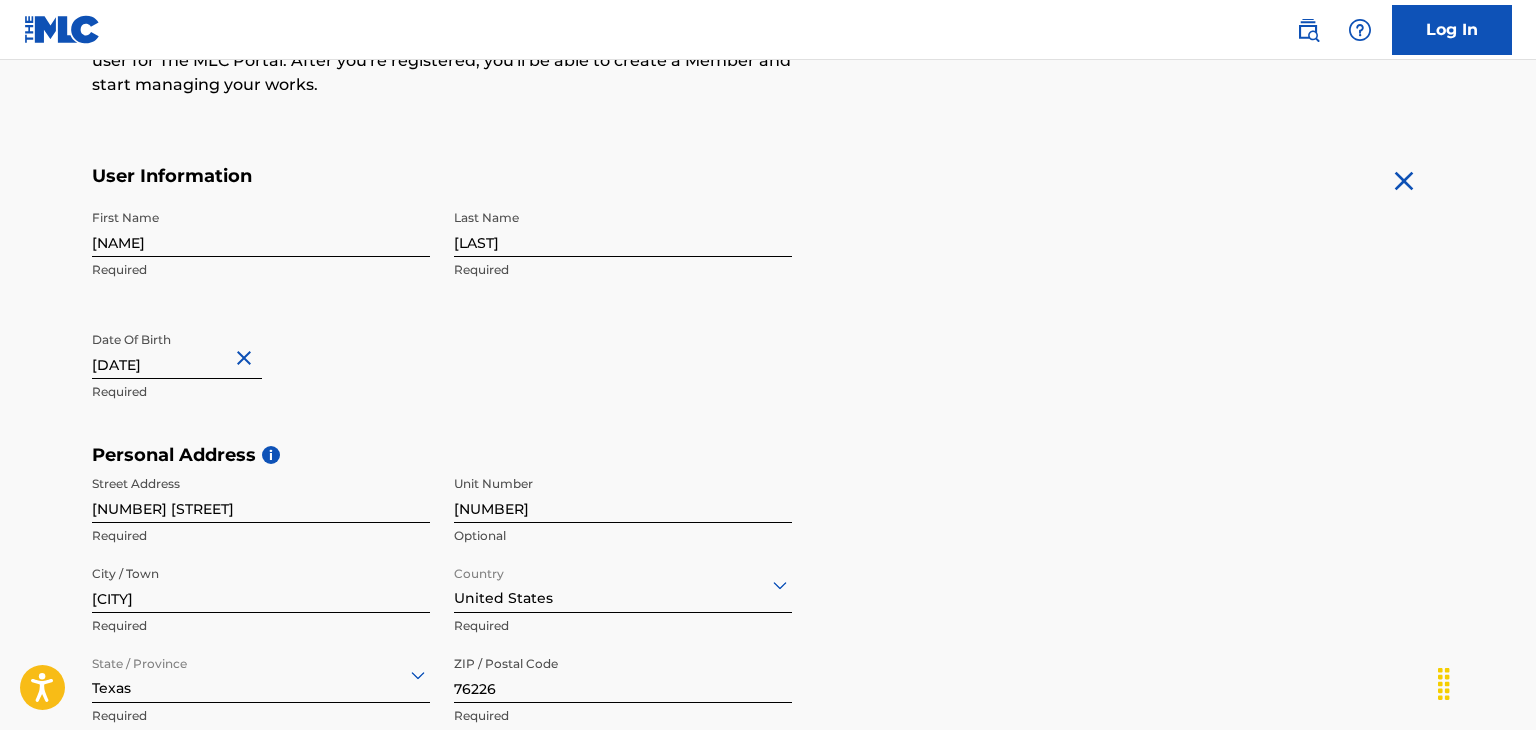 click at bounding box center (177, 350) 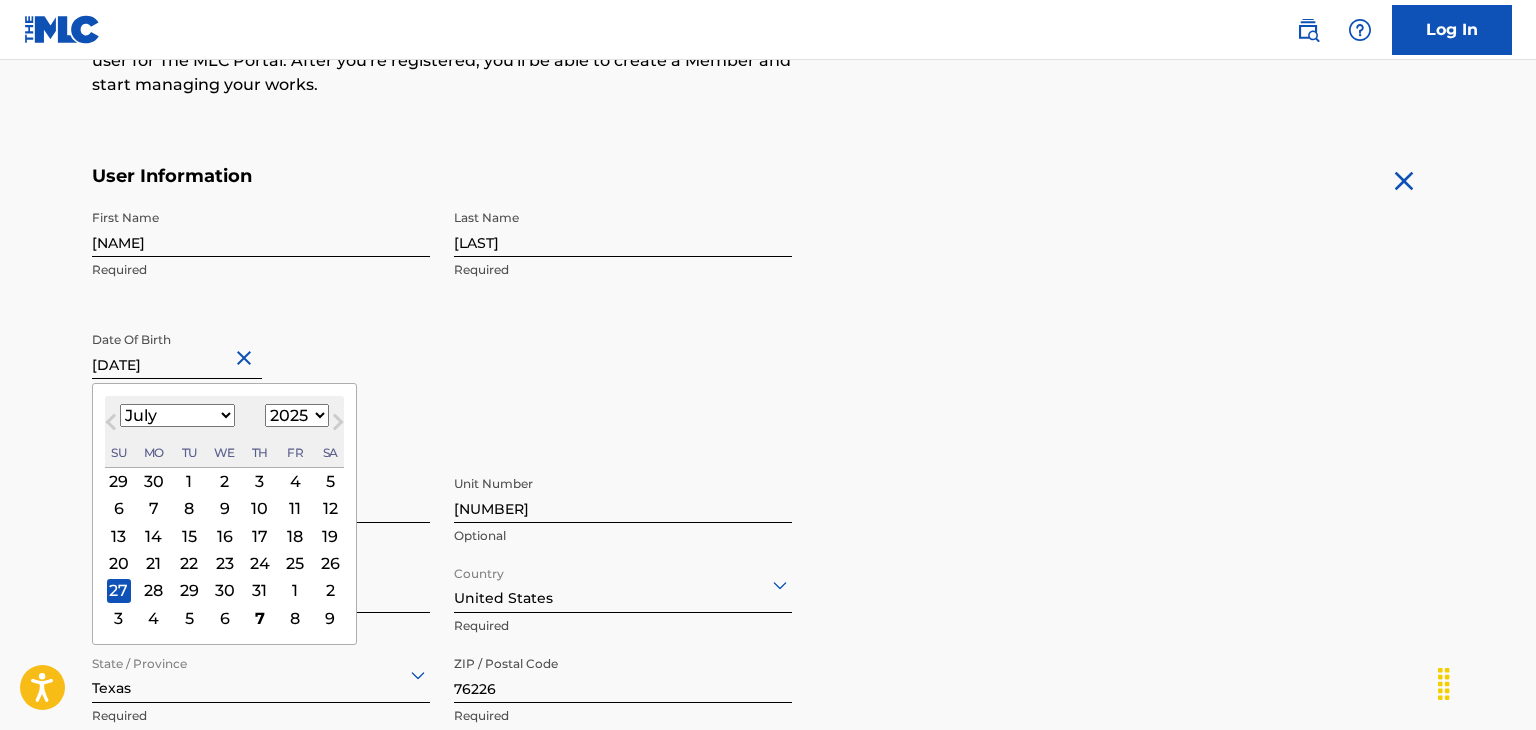 type on "[DATE]" 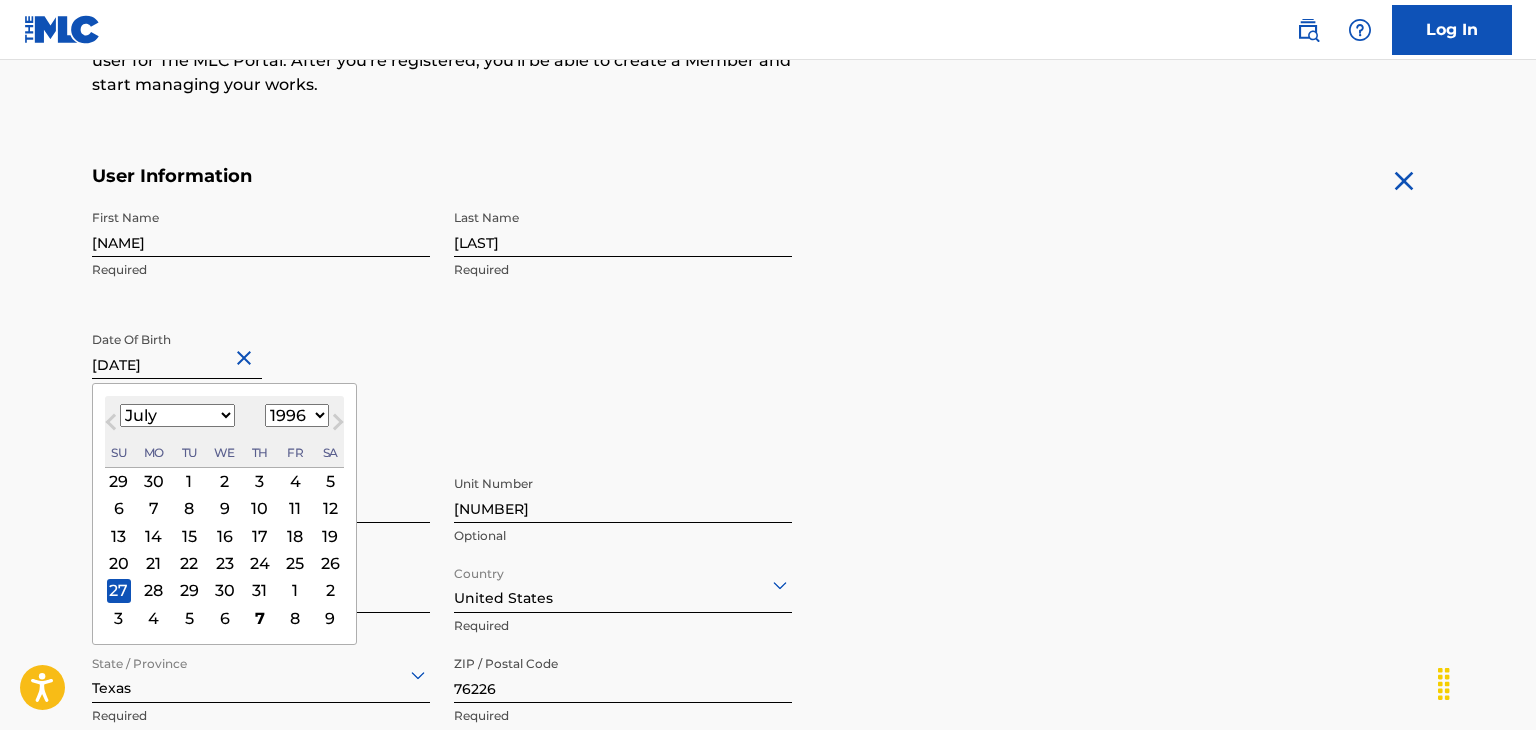 click on "1996" at bounding box center (0, 0) 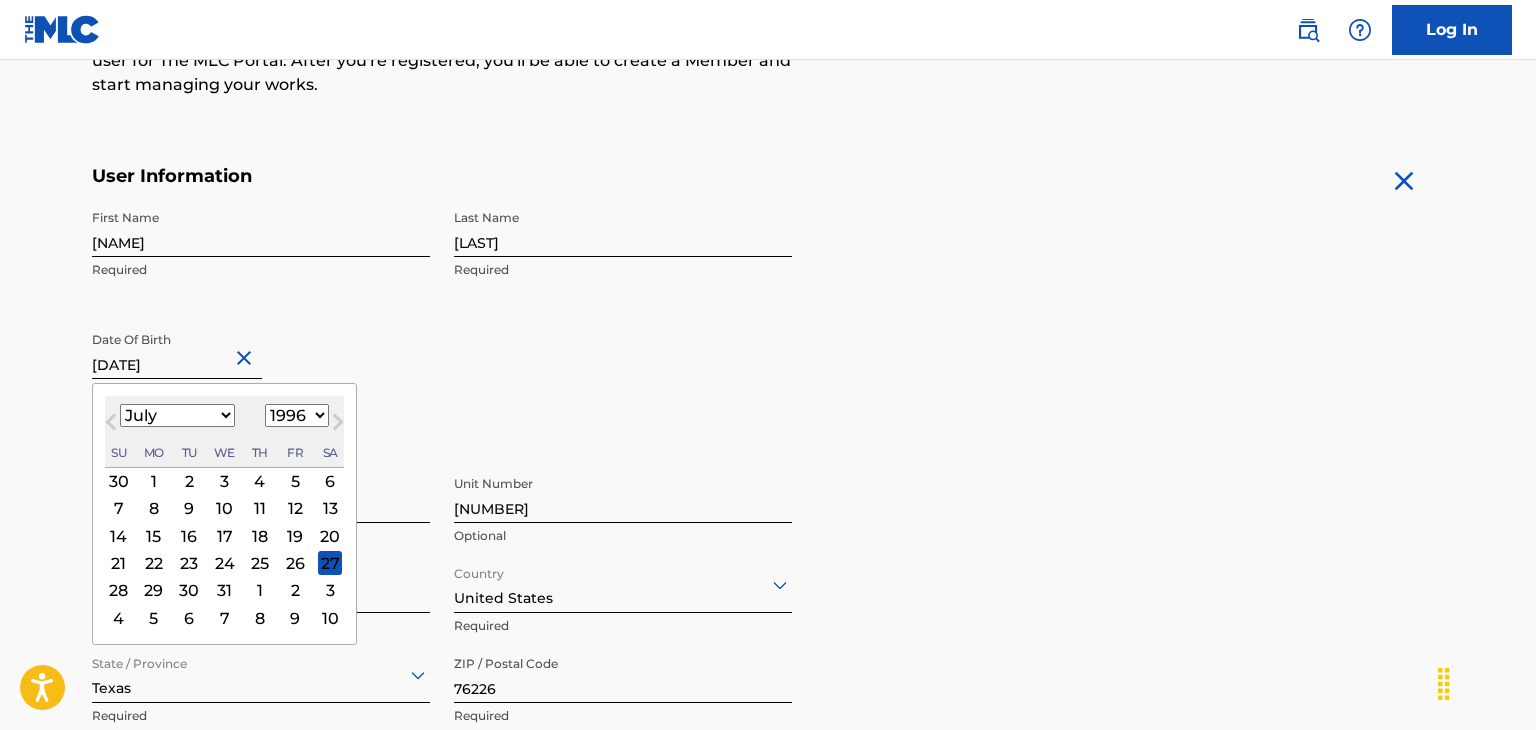 click on "27" at bounding box center (330, 563) 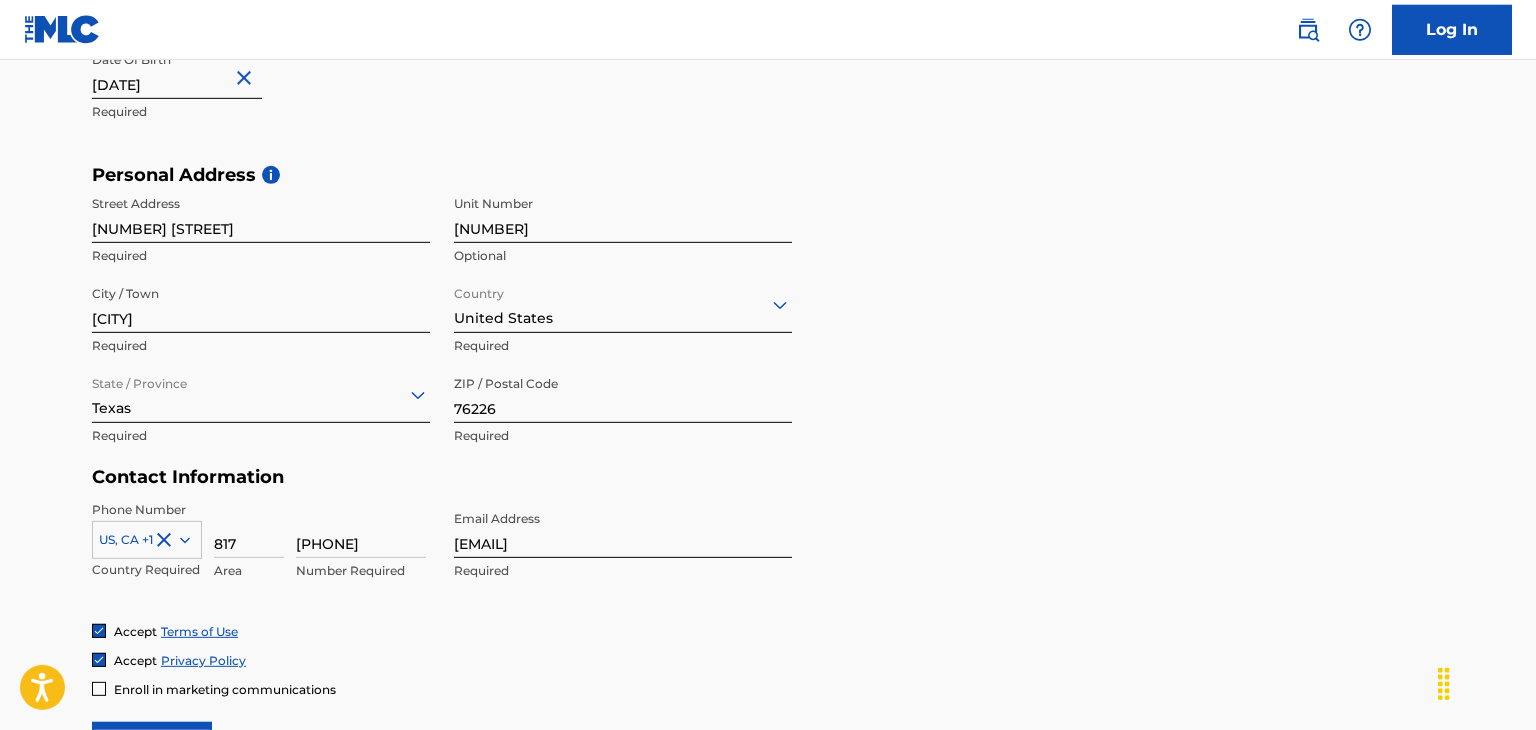 scroll, scrollTop: 727, scrollLeft: 0, axis: vertical 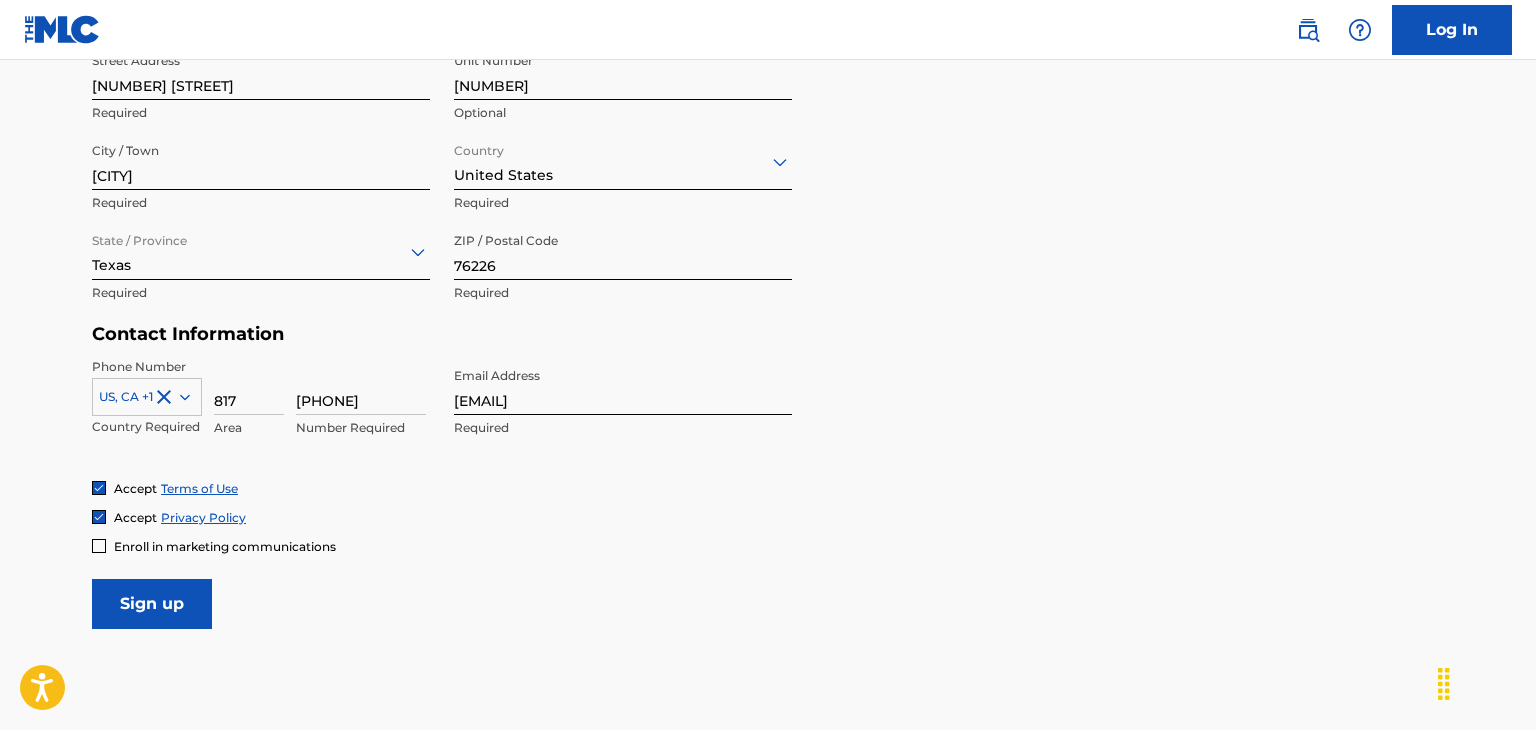 click on "Sign up" at bounding box center [152, 604] 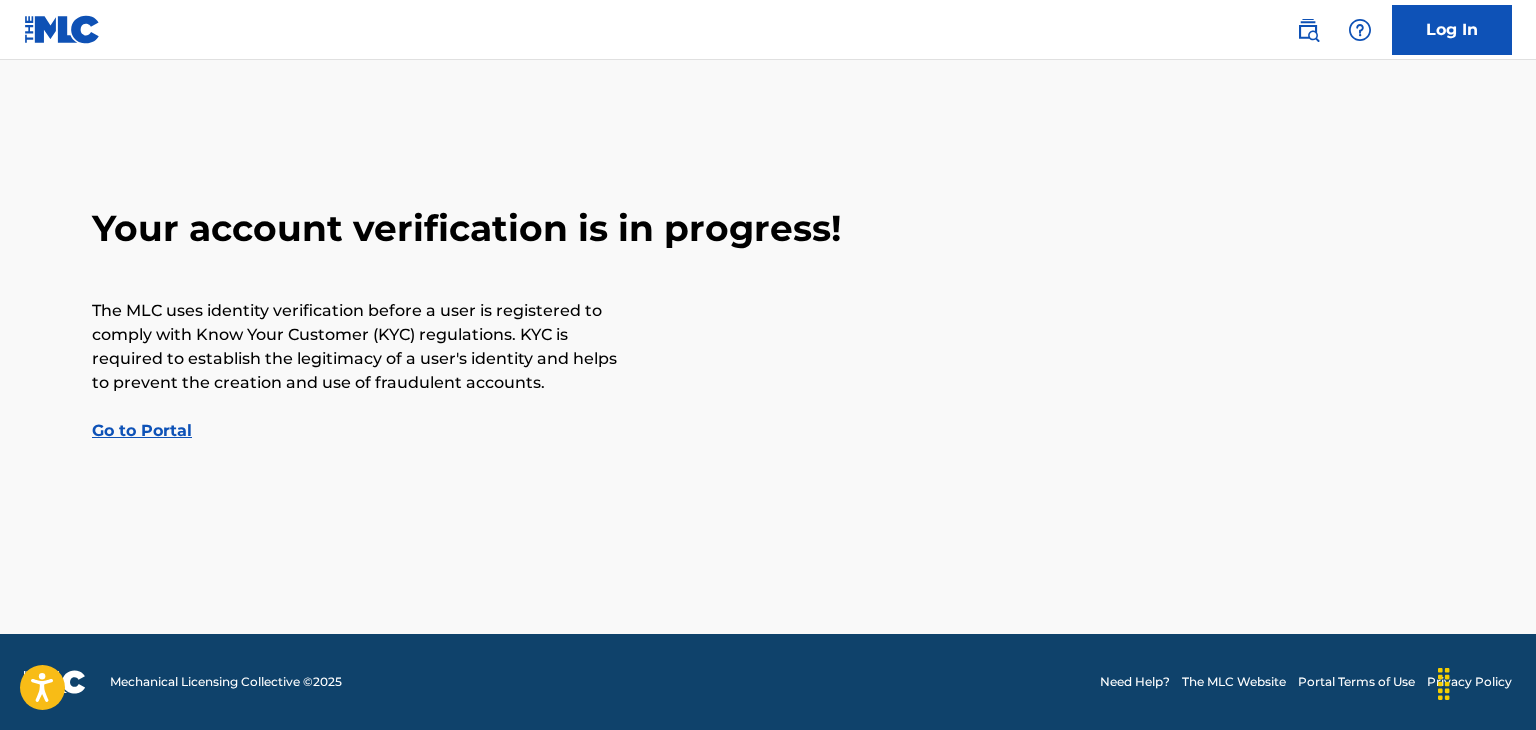scroll, scrollTop: 0, scrollLeft: 0, axis: both 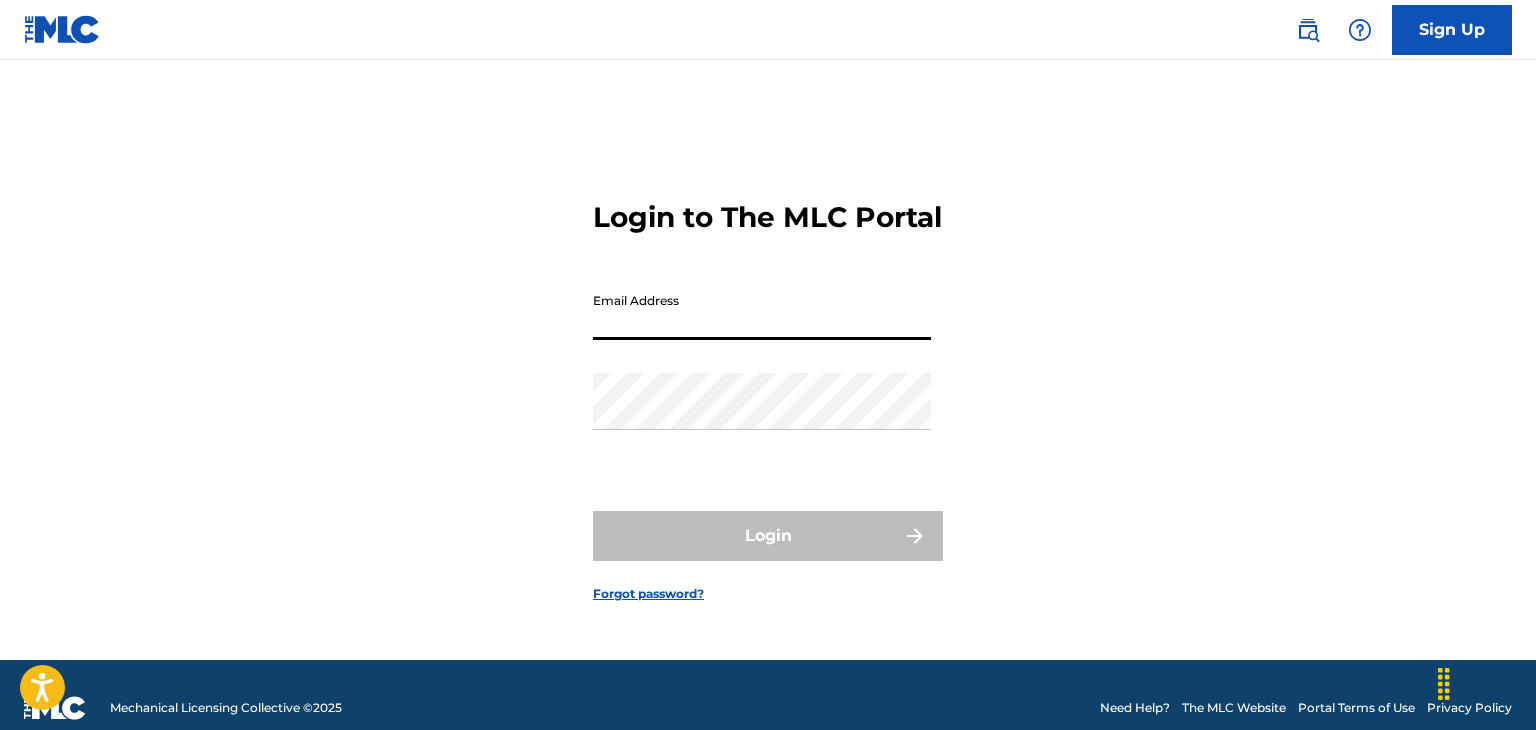click on "Email Address" at bounding box center (762, 311) 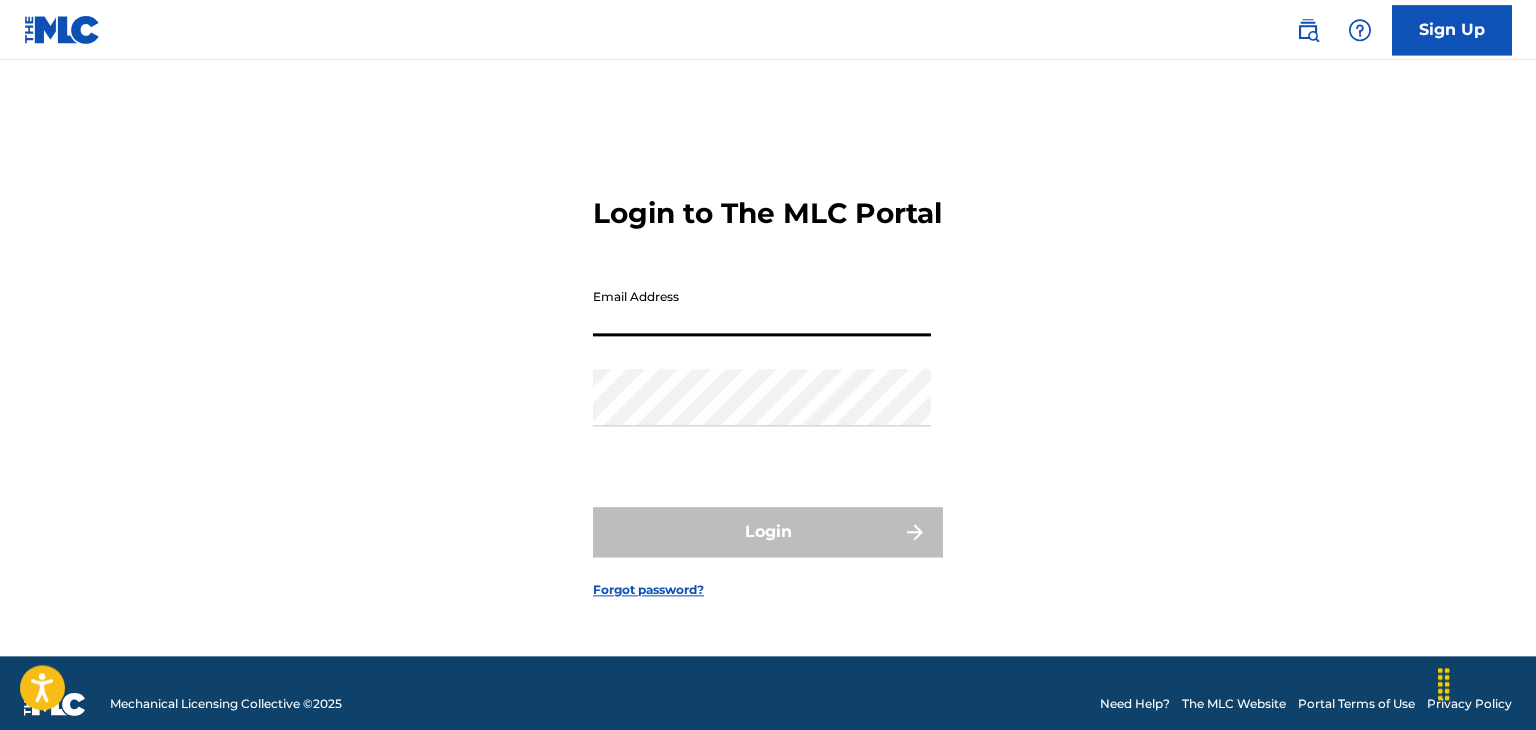 scroll, scrollTop: 1, scrollLeft: 0, axis: vertical 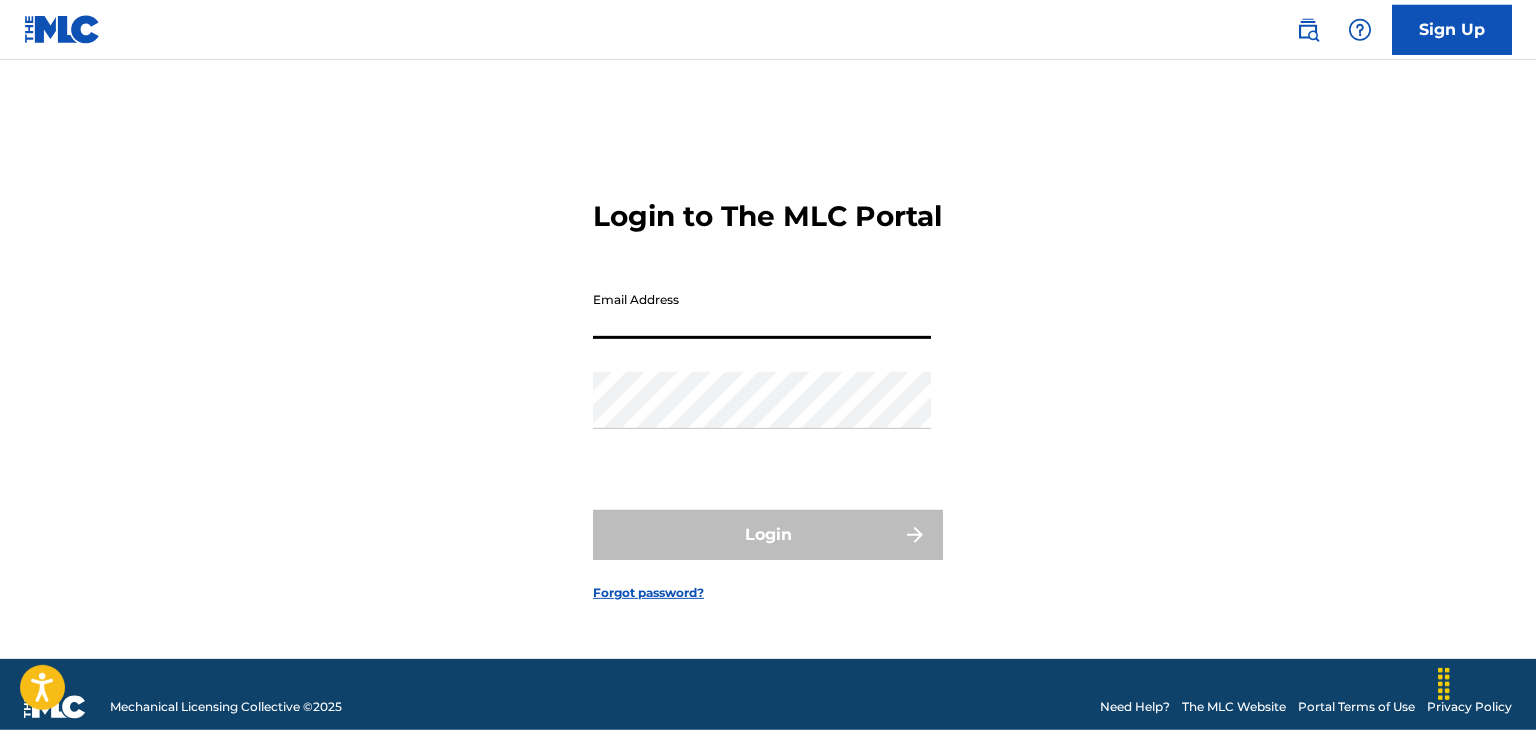type on "s" 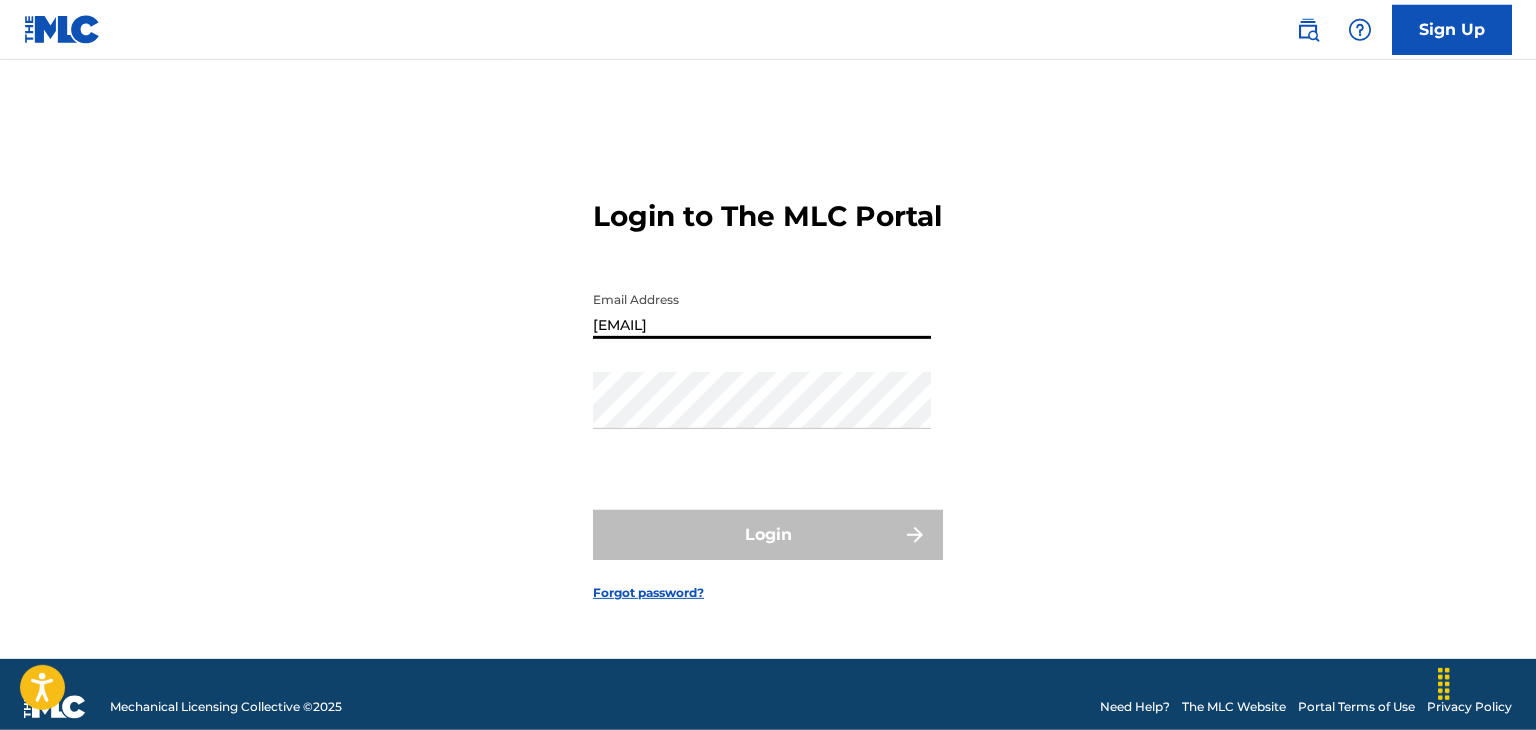 type on "[EMAIL]" 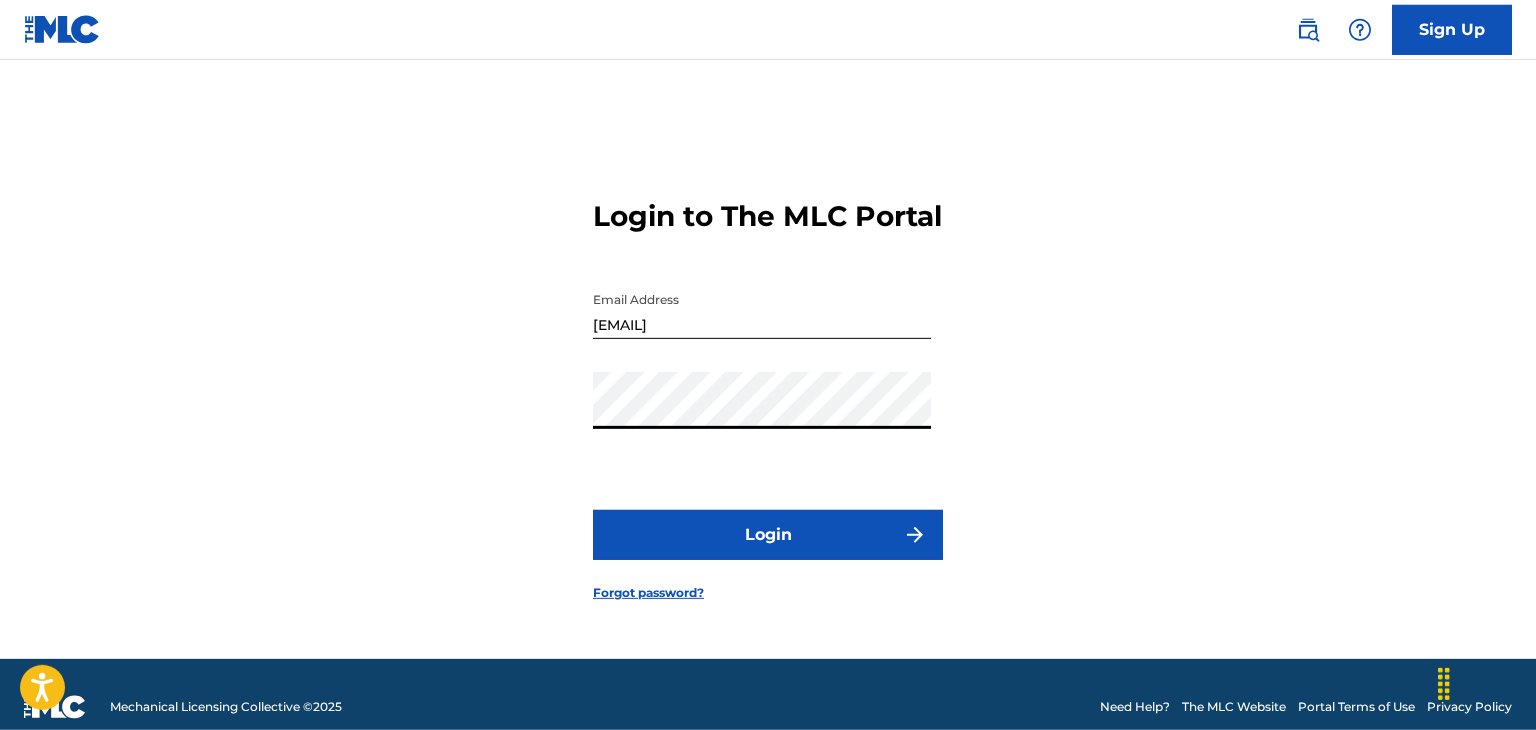 click on "Login" at bounding box center [768, 535] 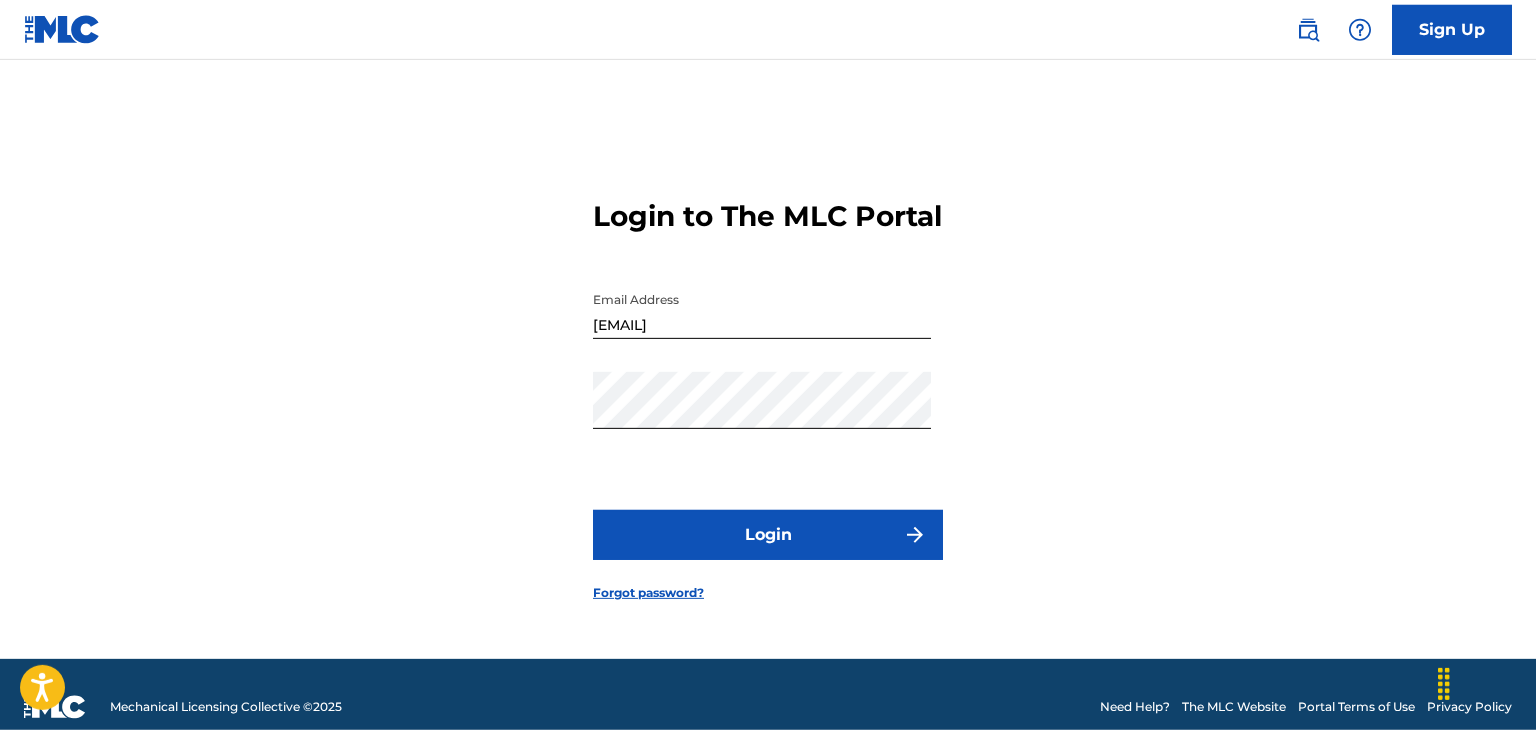 click on "Password" at bounding box center [762, 417] 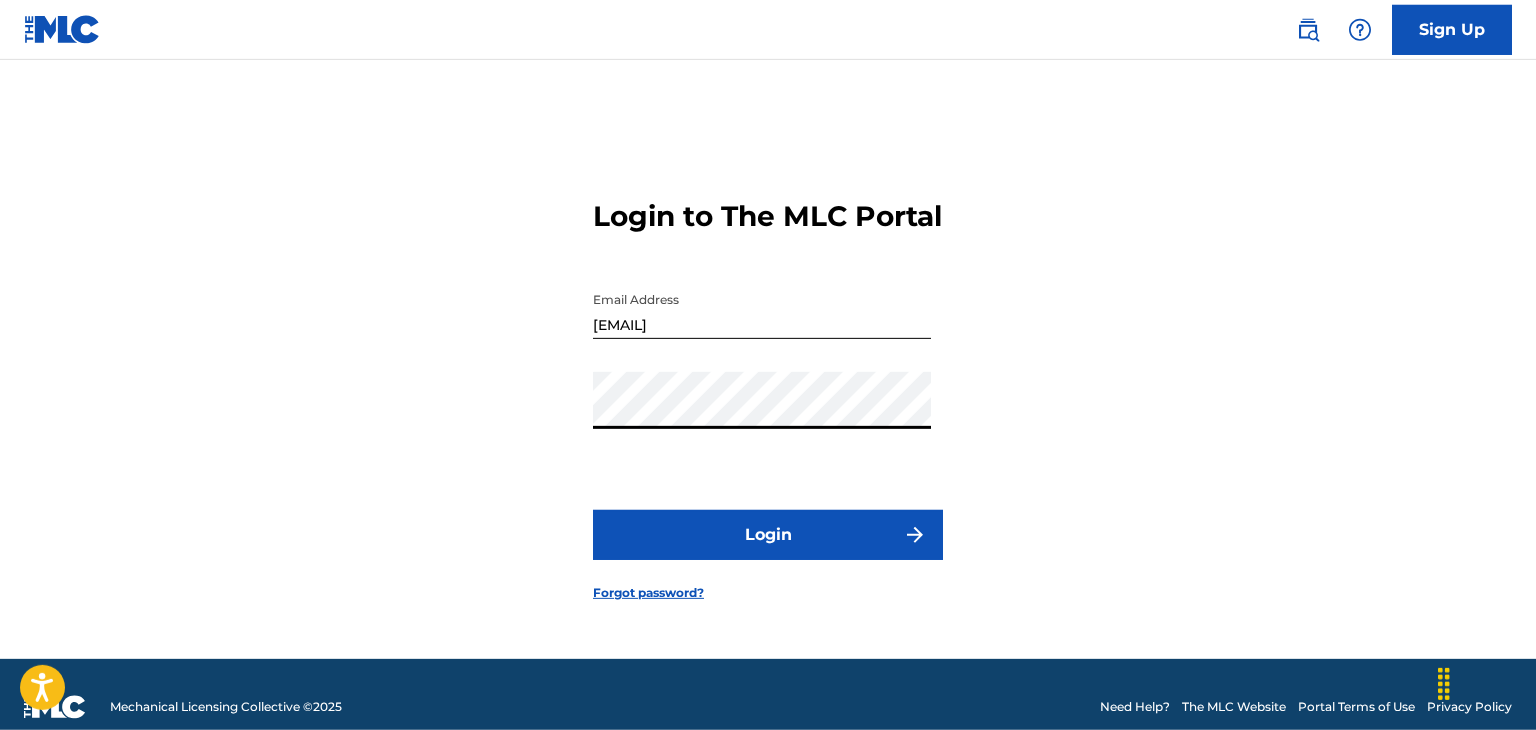 click on "Login" at bounding box center (768, 535) 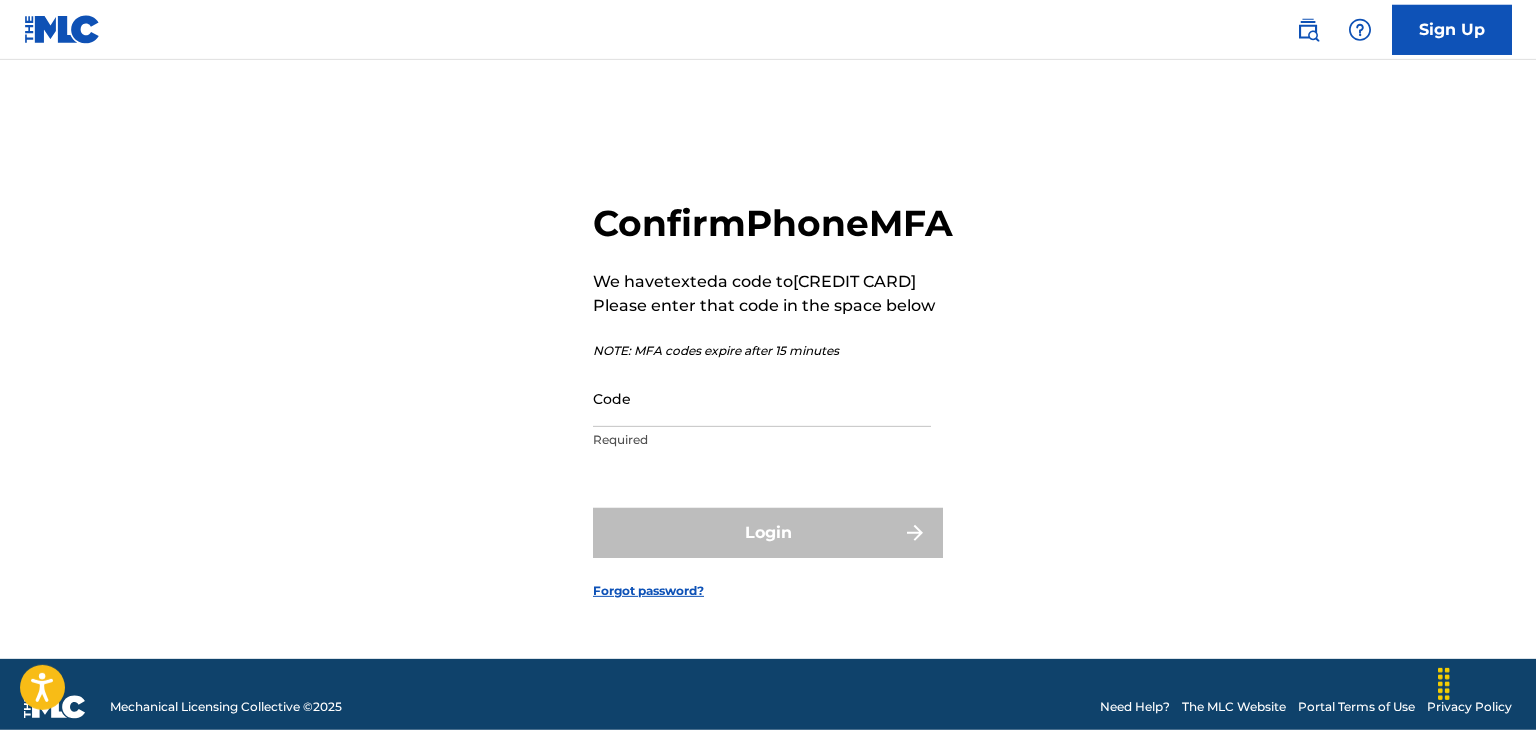 click on "Code" at bounding box center [762, 398] 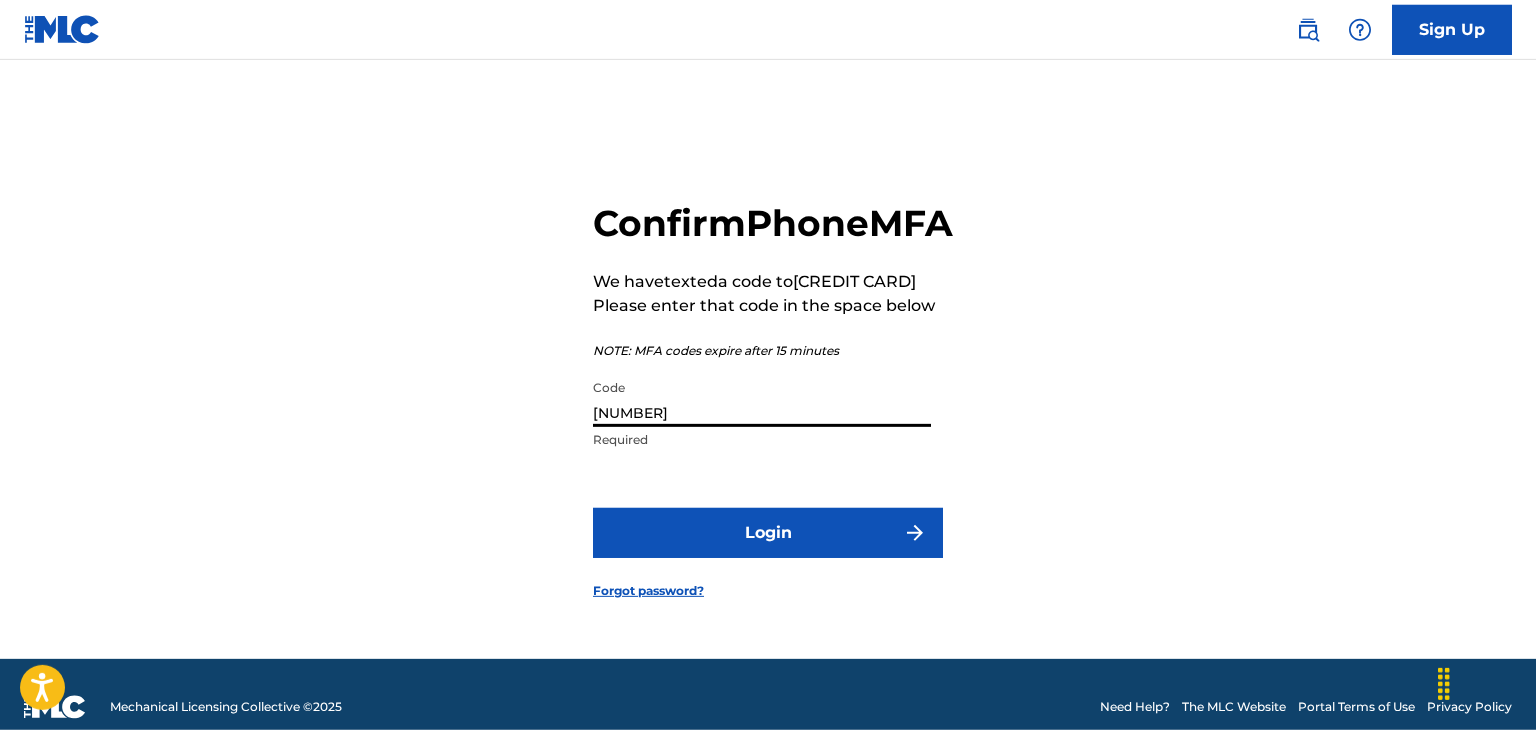 type on "[NUMBER]" 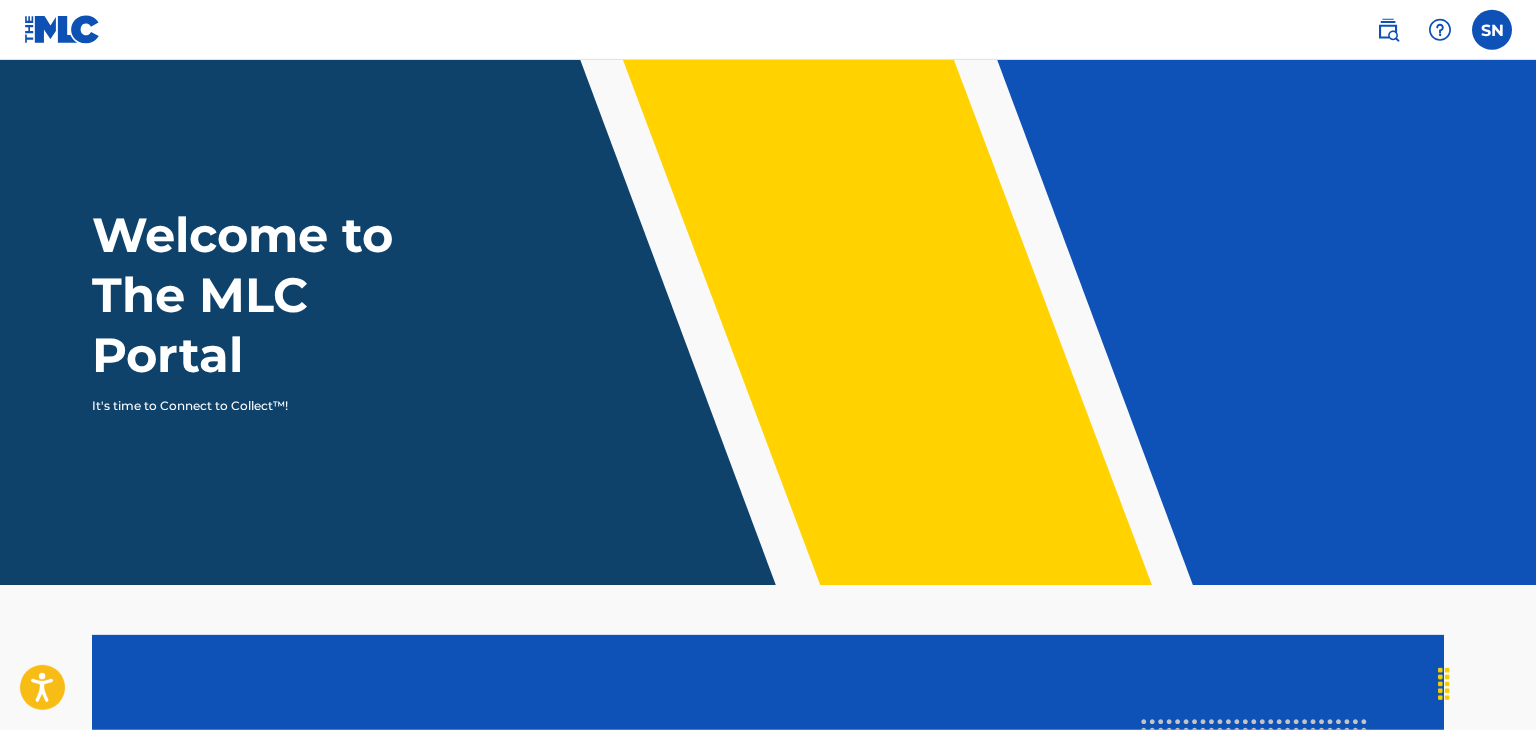 scroll, scrollTop: 0, scrollLeft: 0, axis: both 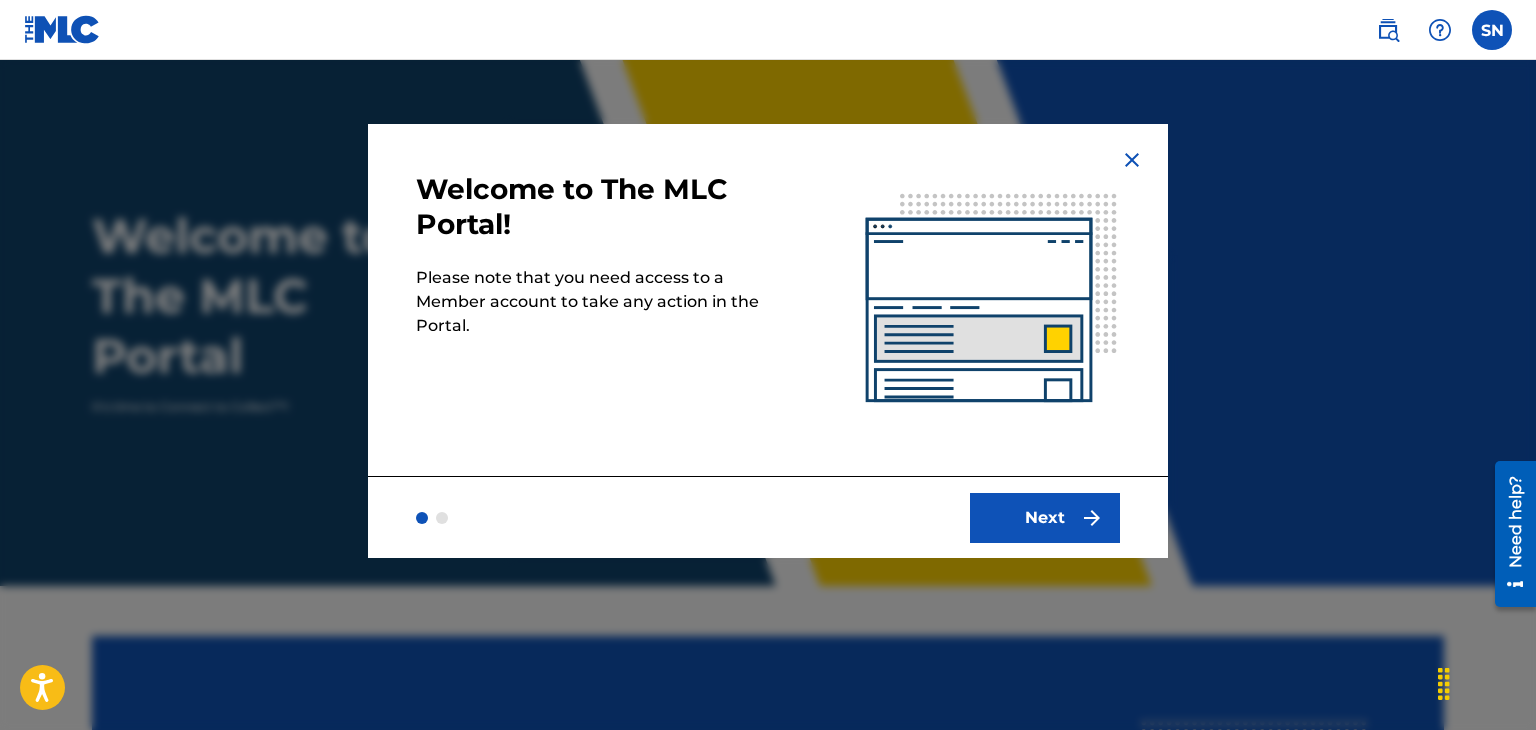 click on "Next" at bounding box center (1045, 518) 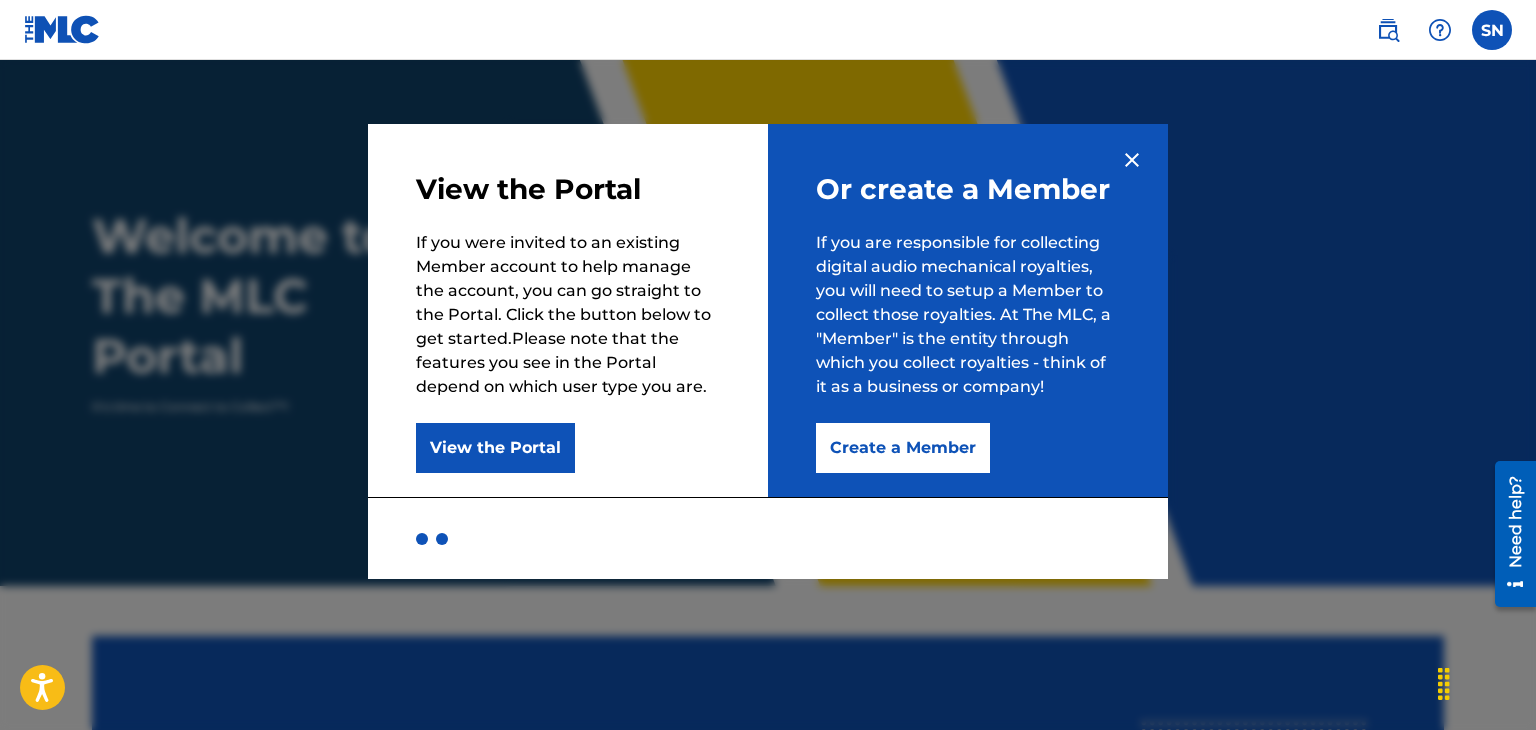click on "View the Portal" at bounding box center [495, 448] 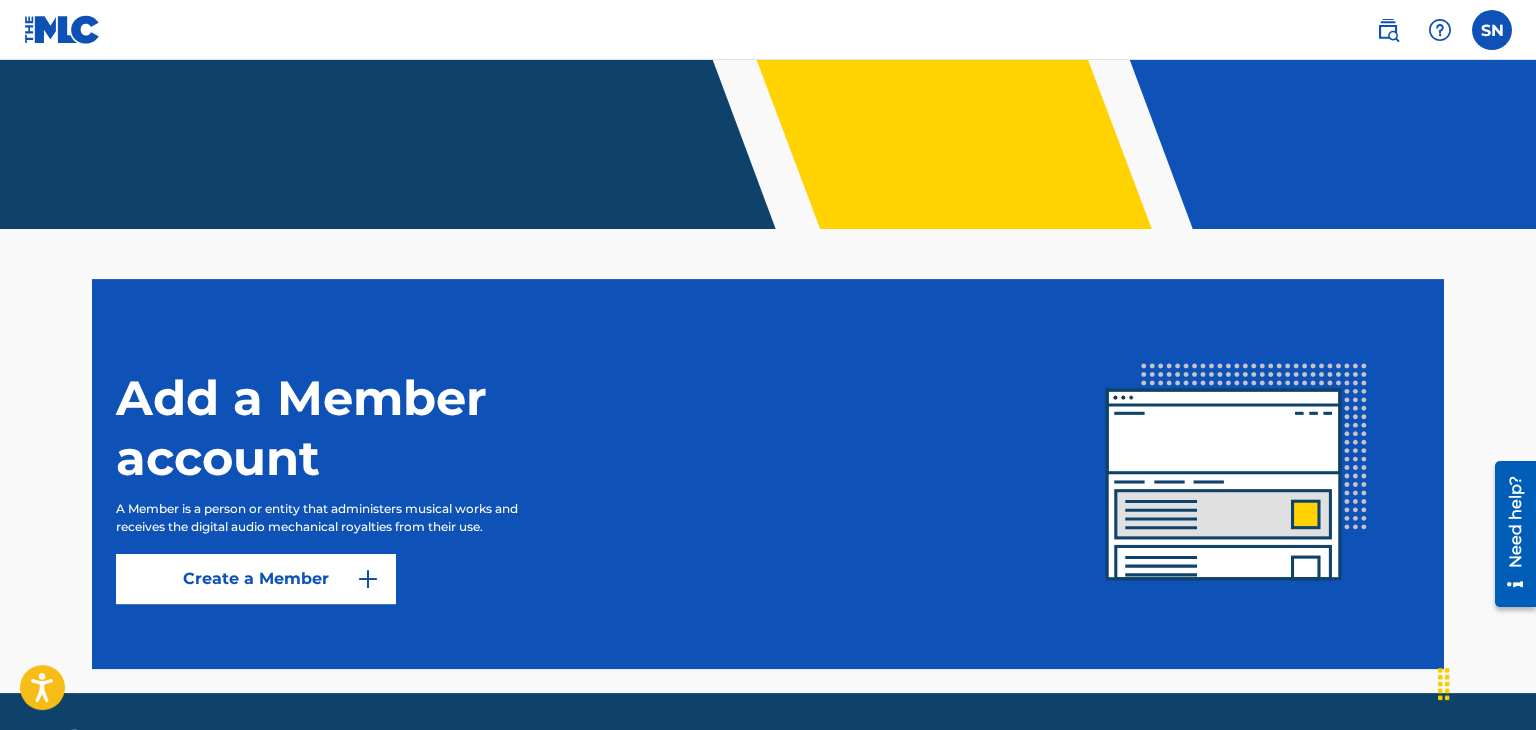 scroll, scrollTop: 416, scrollLeft: 0, axis: vertical 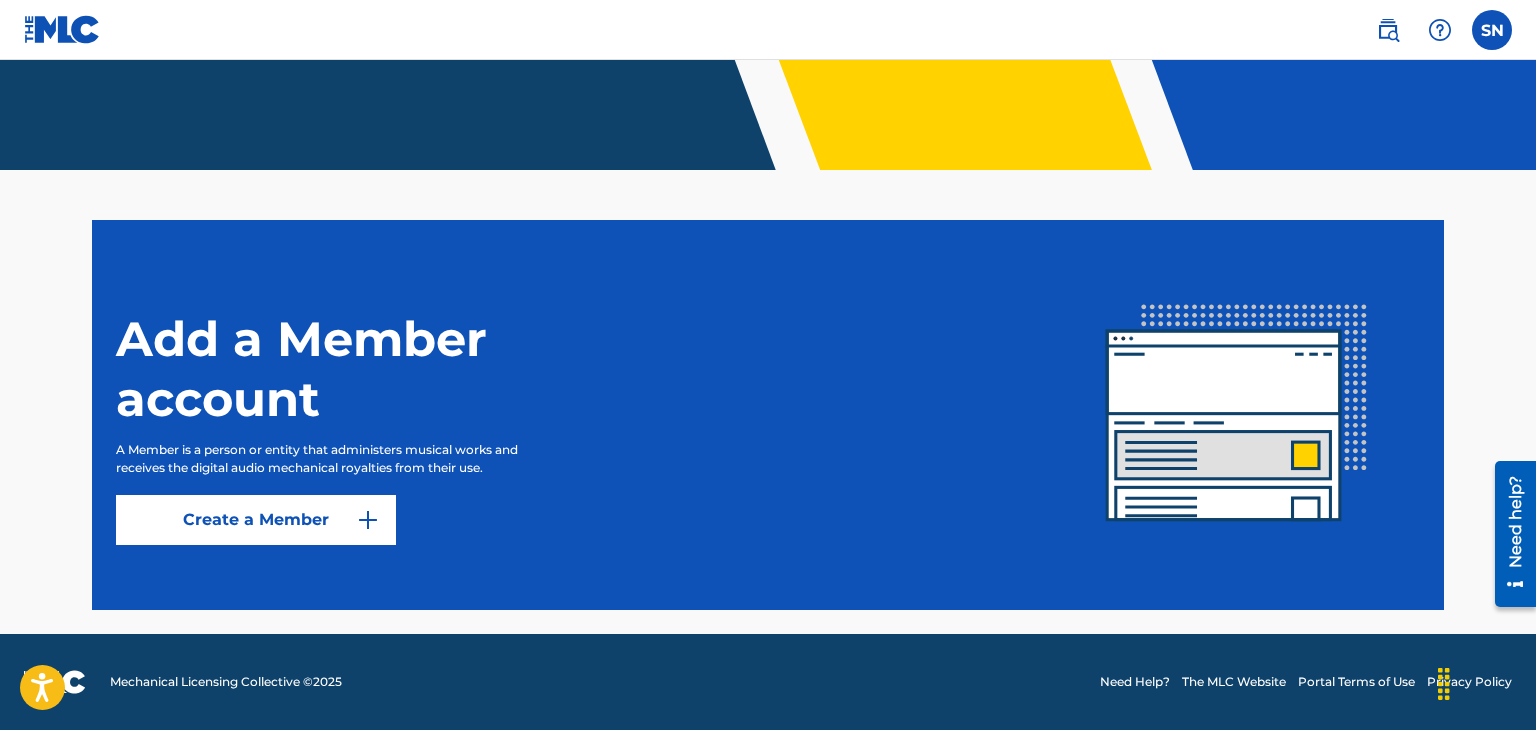 click on "Create a Member" at bounding box center [256, 520] 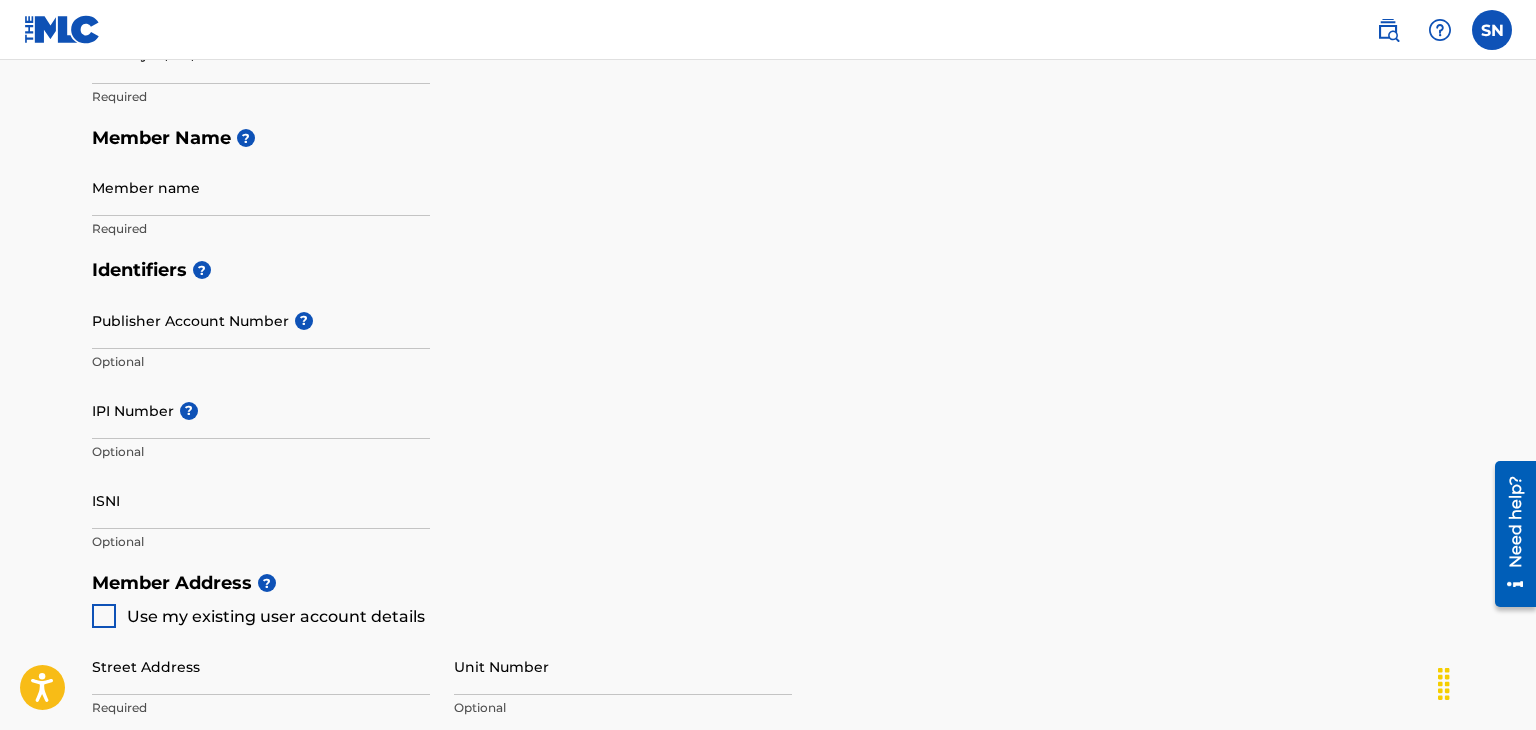 scroll, scrollTop: 0, scrollLeft: 0, axis: both 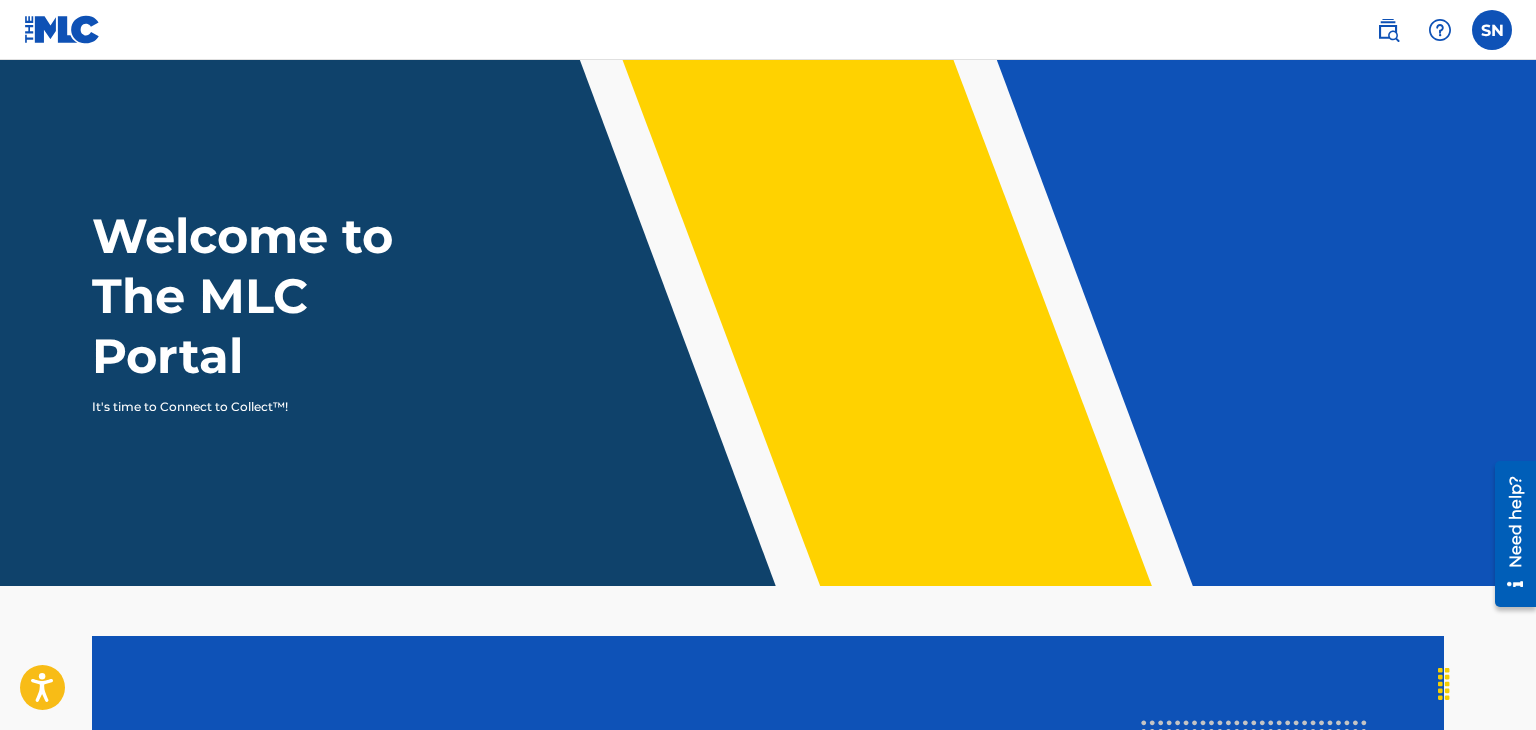 click at bounding box center (1388, 30) 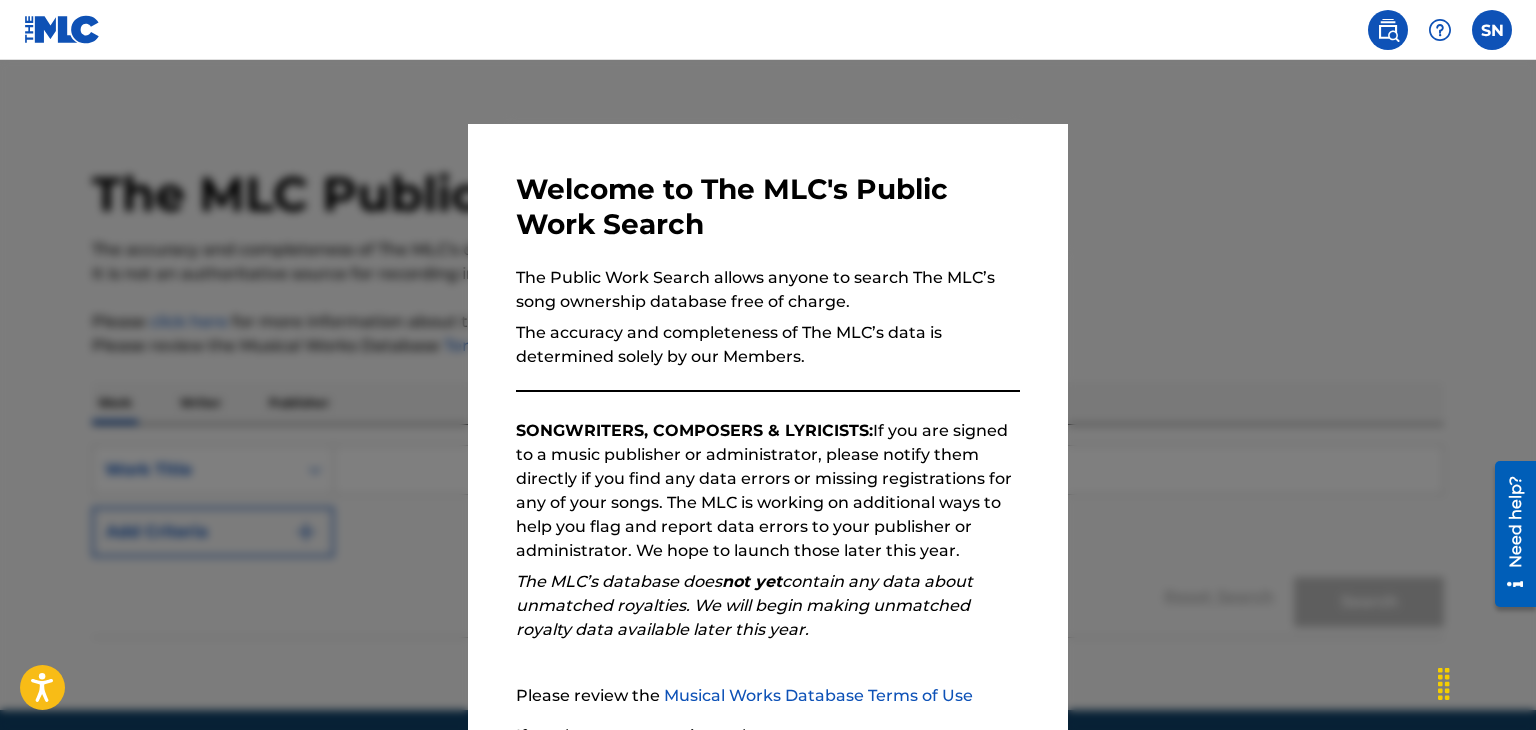 click at bounding box center [768, 425] 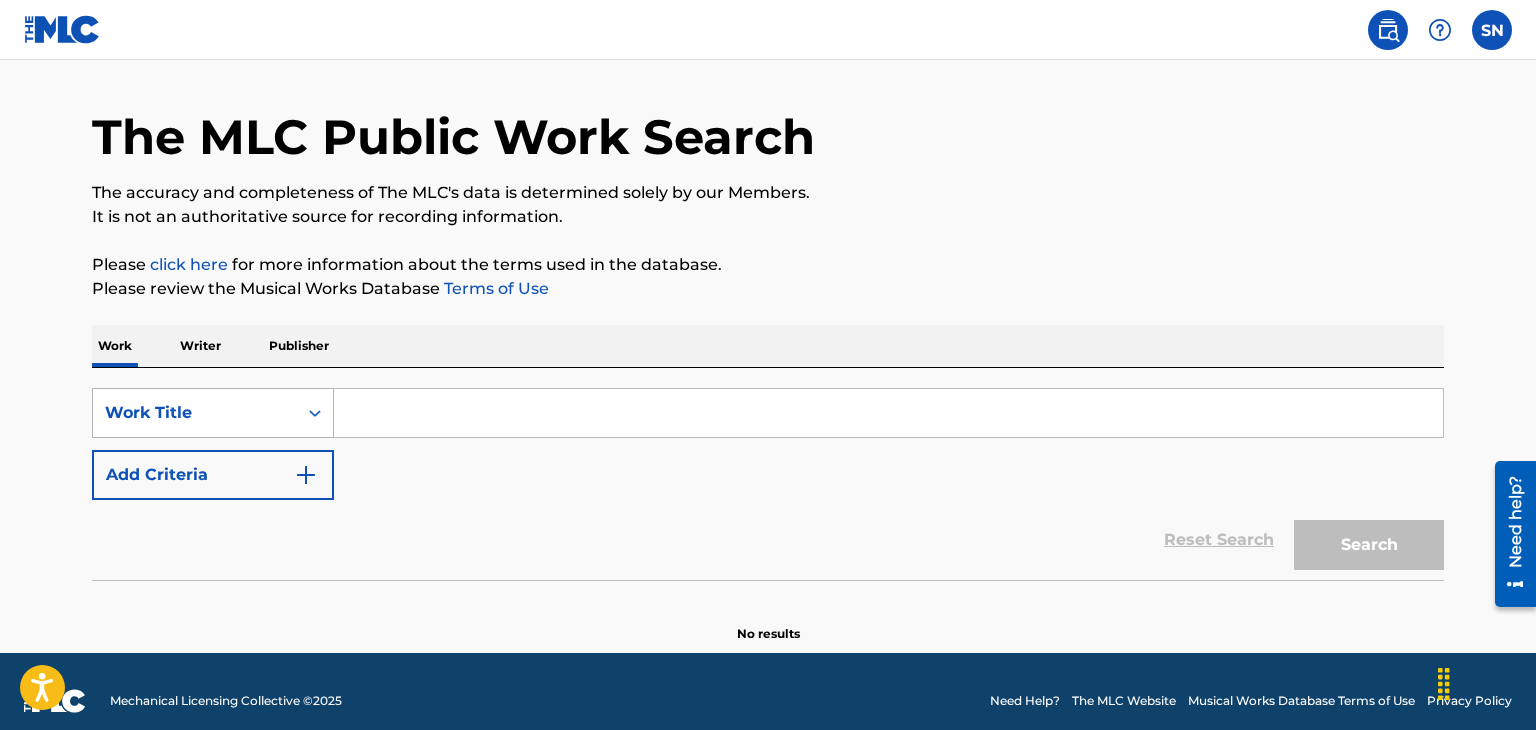 click on "Work Title" at bounding box center [213, 413] 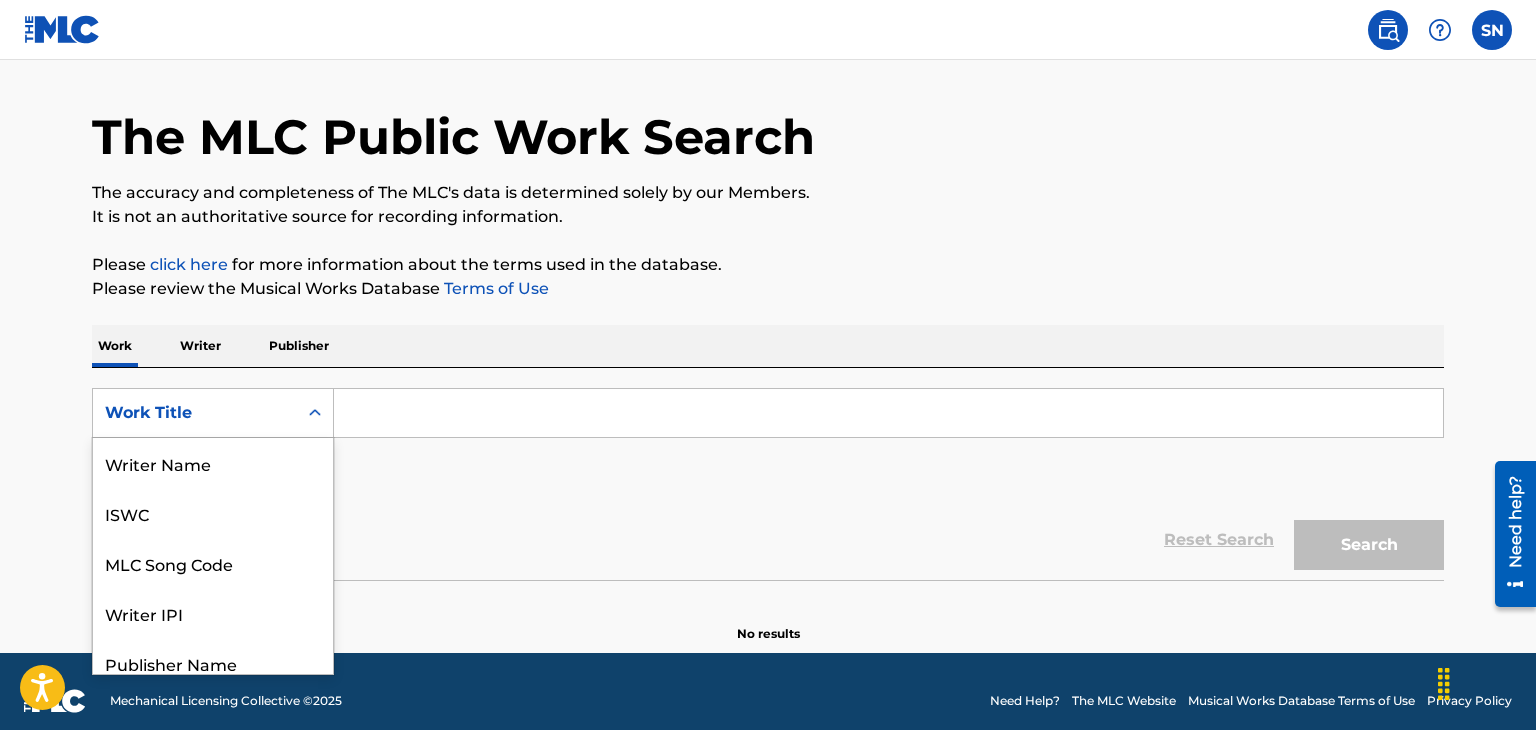 scroll, scrollTop: 64, scrollLeft: 0, axis: vertical 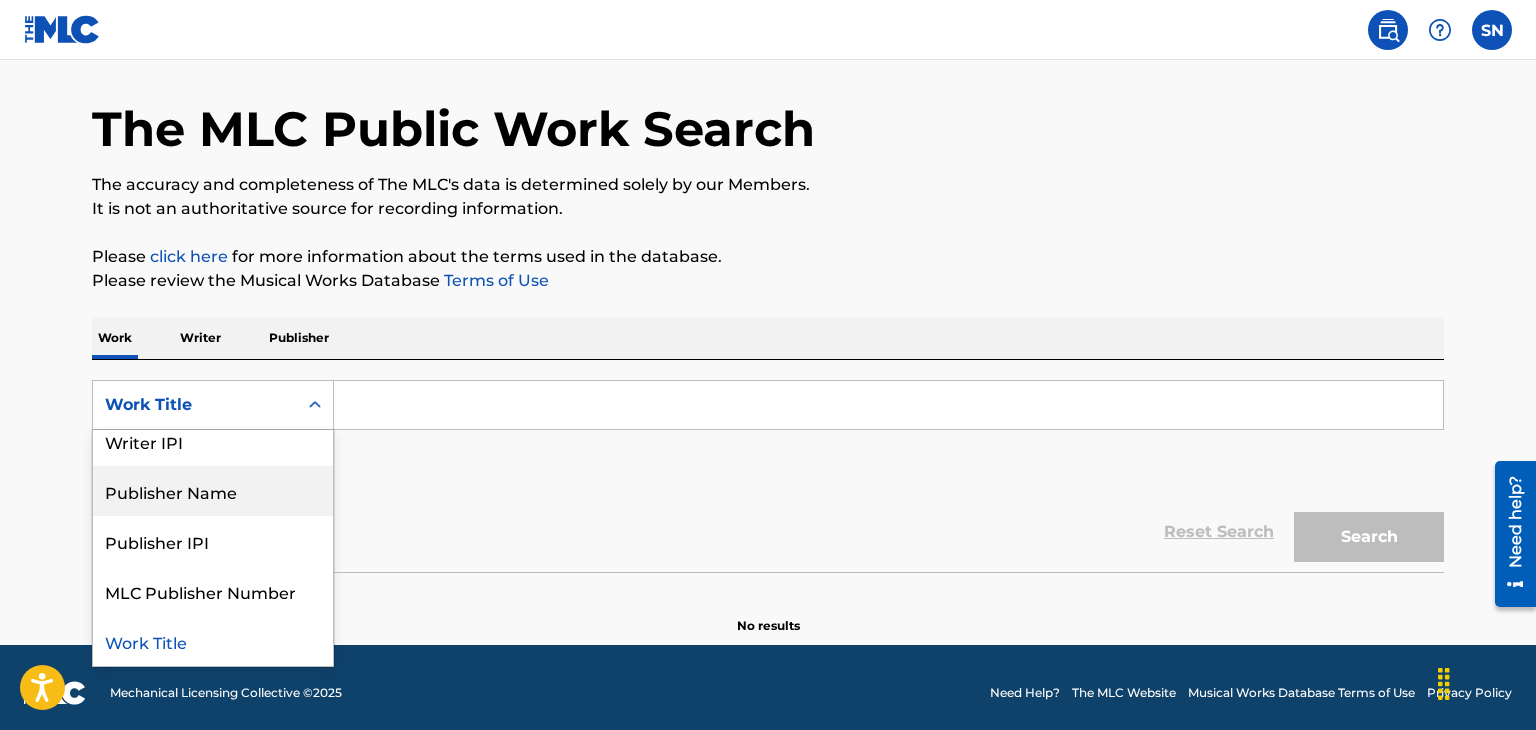 click on "Reset Search Search" at bounding box center (768, 532) 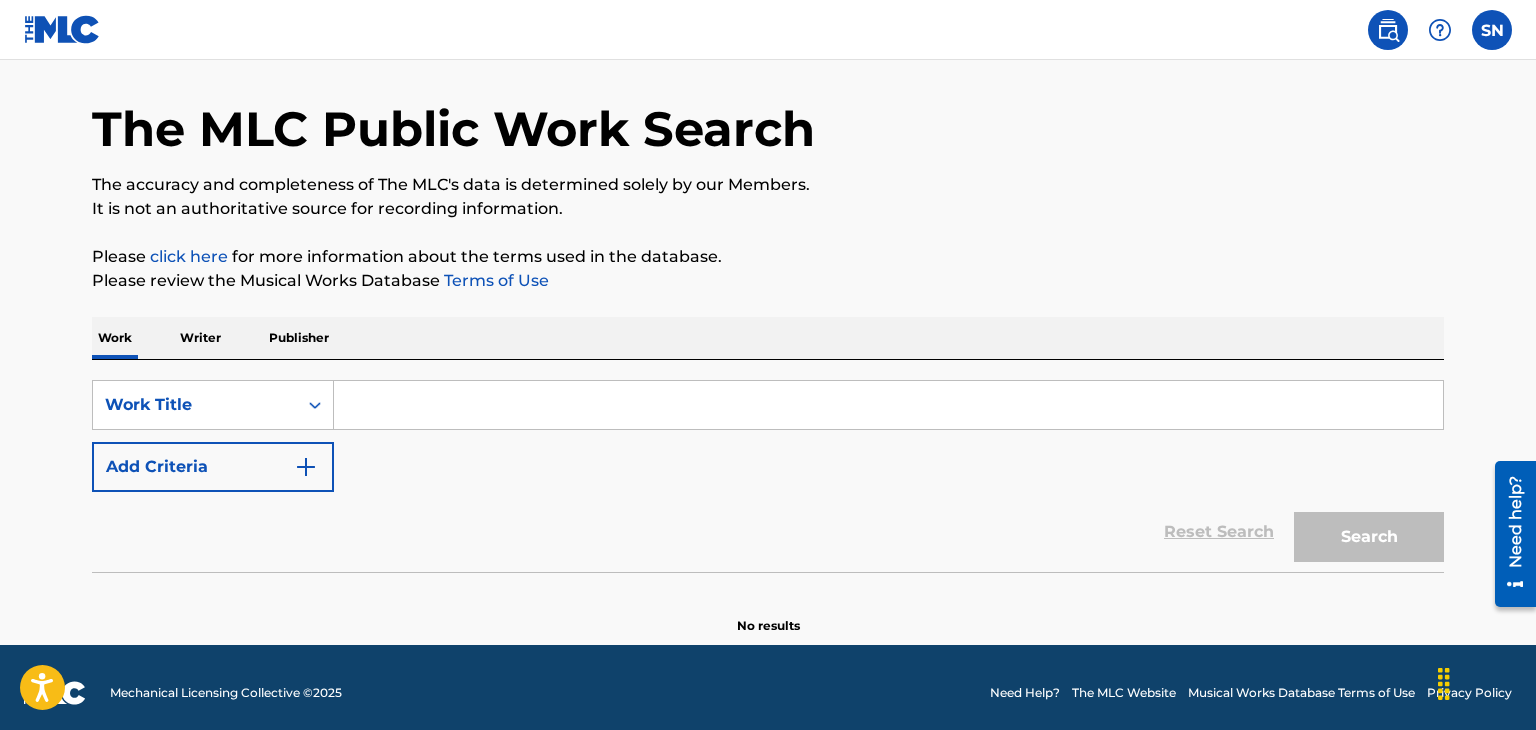 click on "Writer" at bounding box center (200, 338) 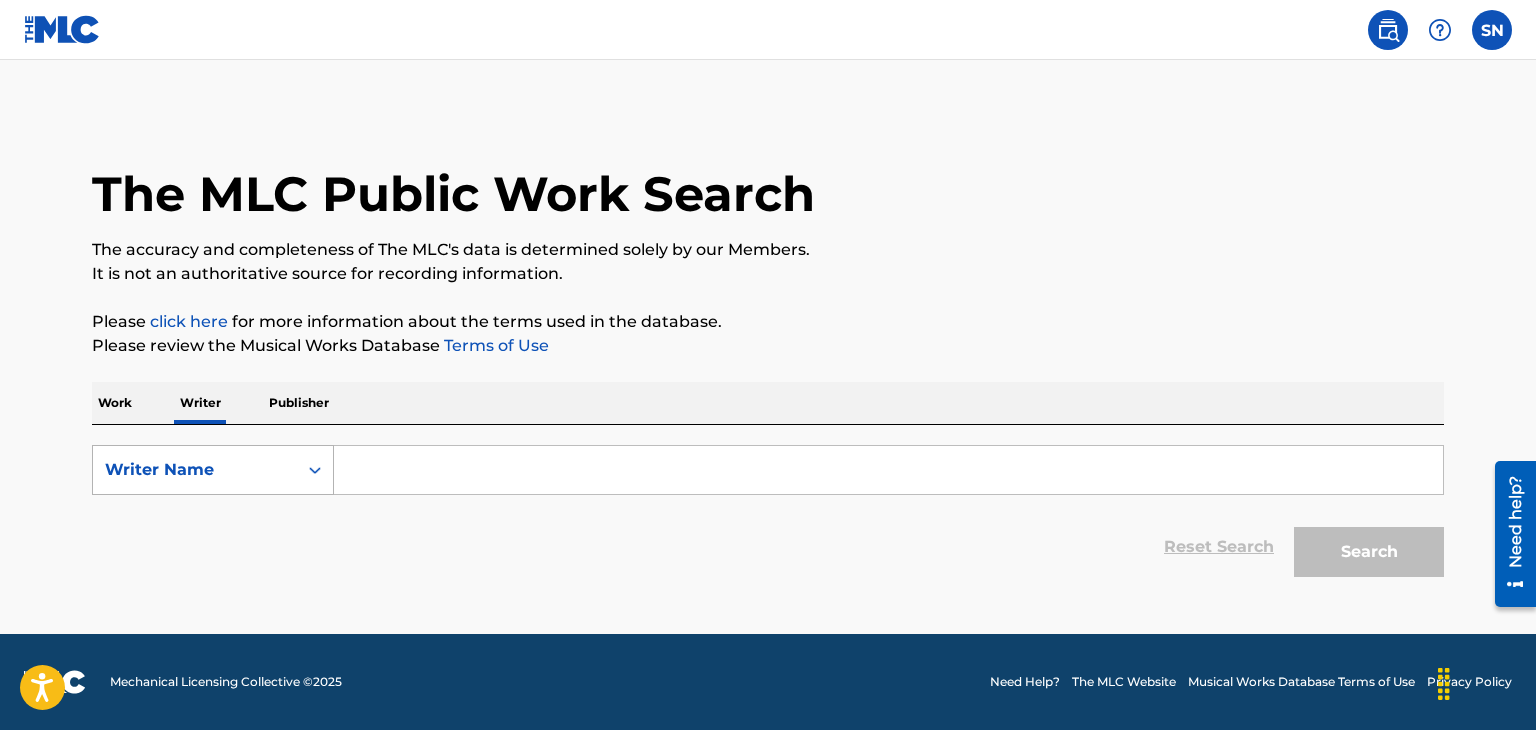 click at bounding box center (315, 470) 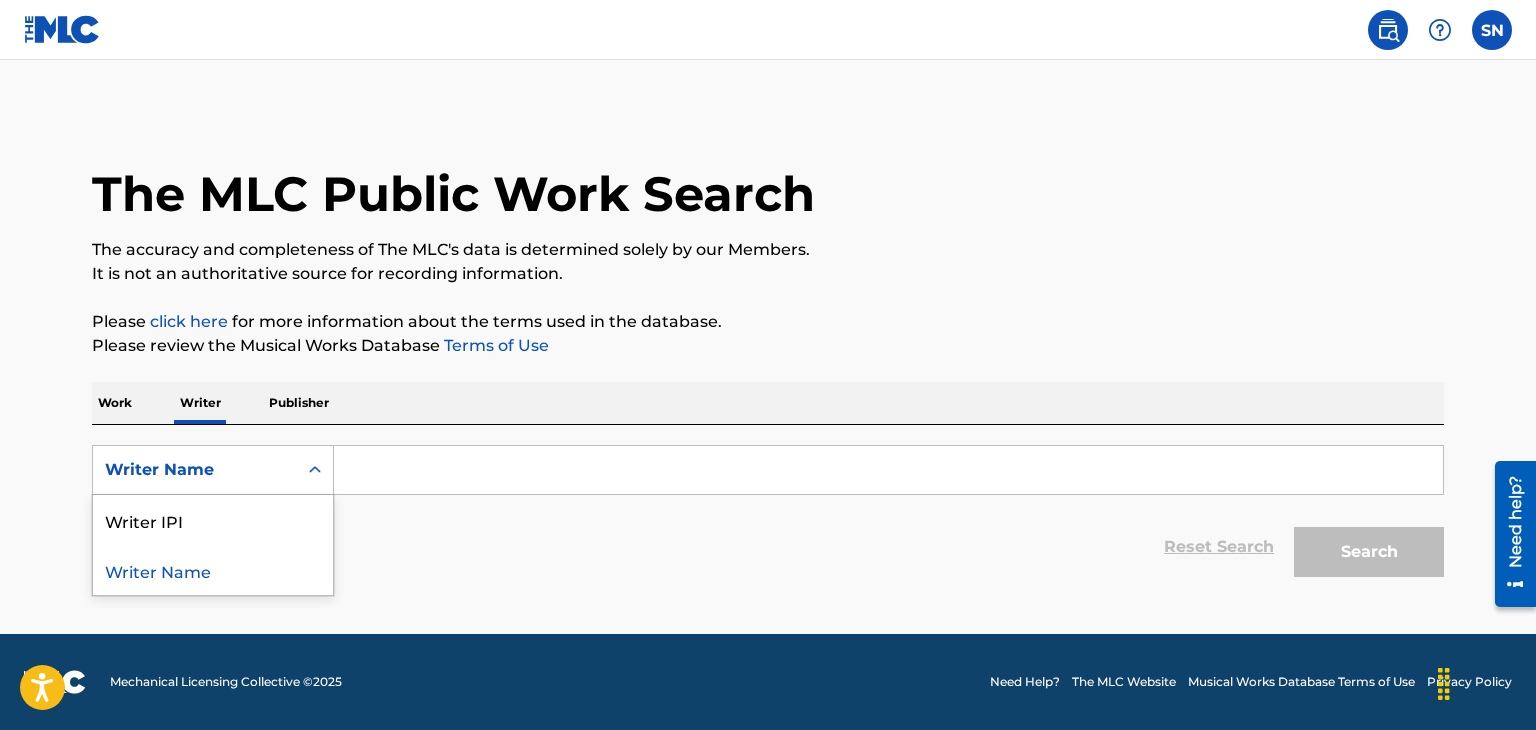 click on "Writer Name" at bounding box center [213, 570] 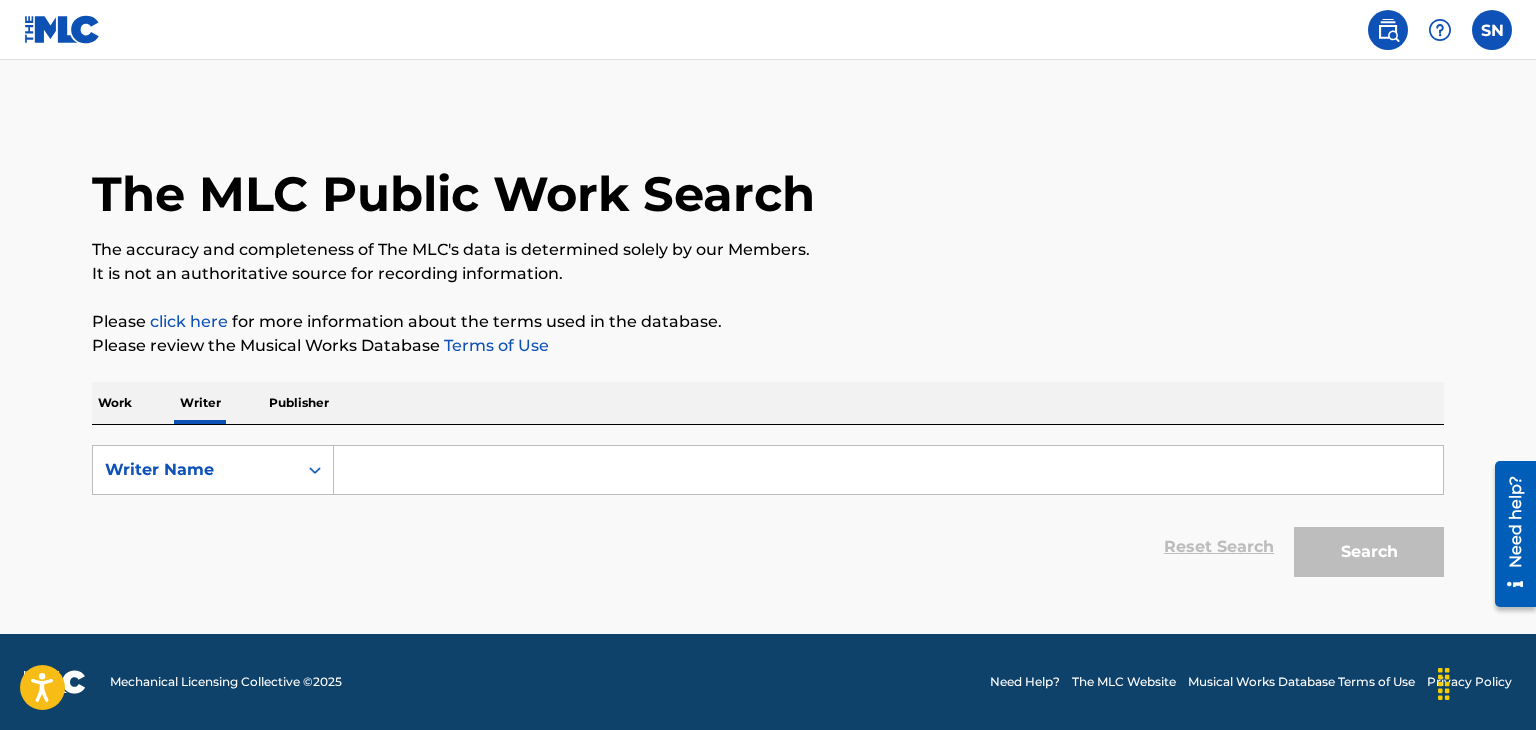 click at bounding box center (1492, 30) 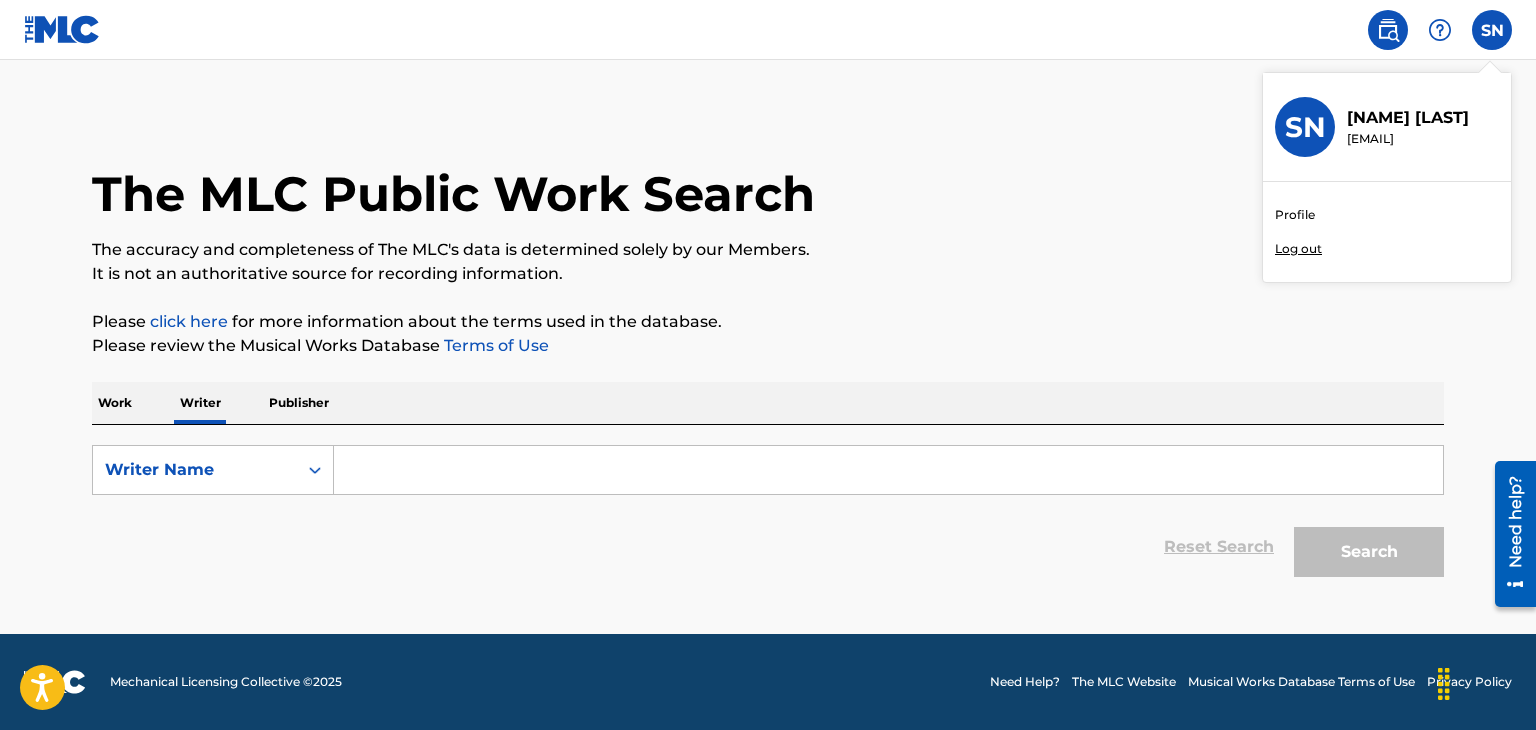 click on "Profile" at bounding box center [1295, 215] 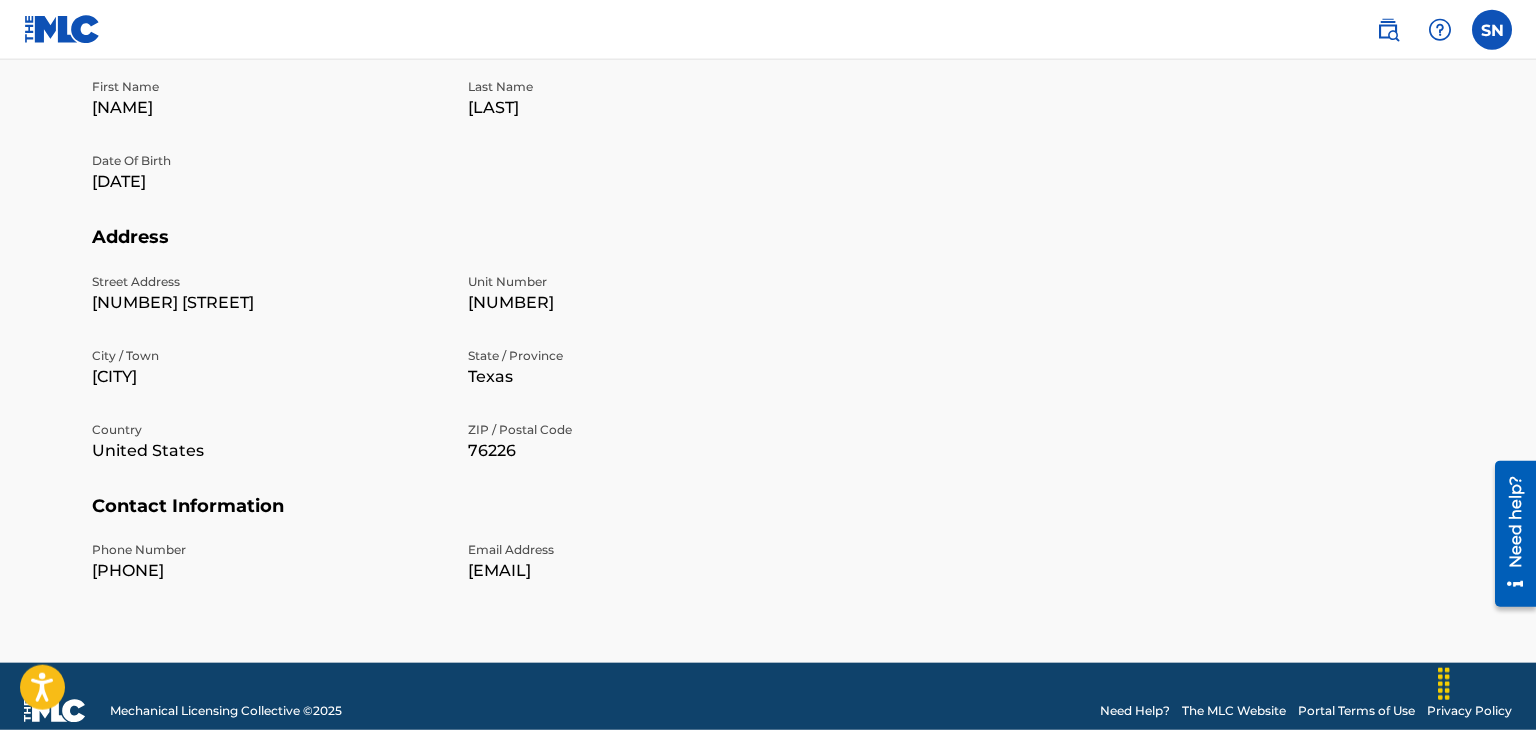 scroll, scrollTop: 615, scrollLeft: 0, axis: vertical 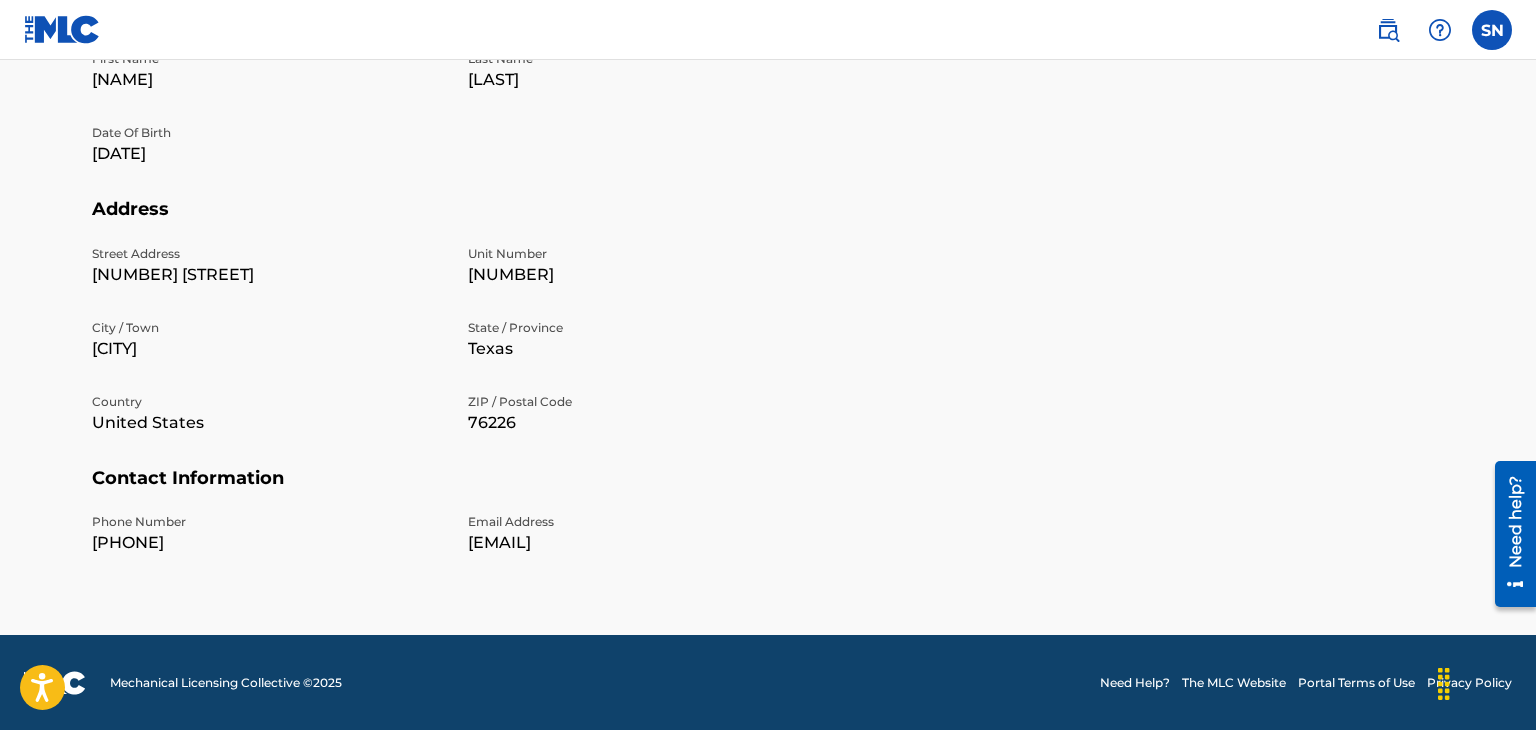 click on "Need help?" at bounding box center [1515, 521] 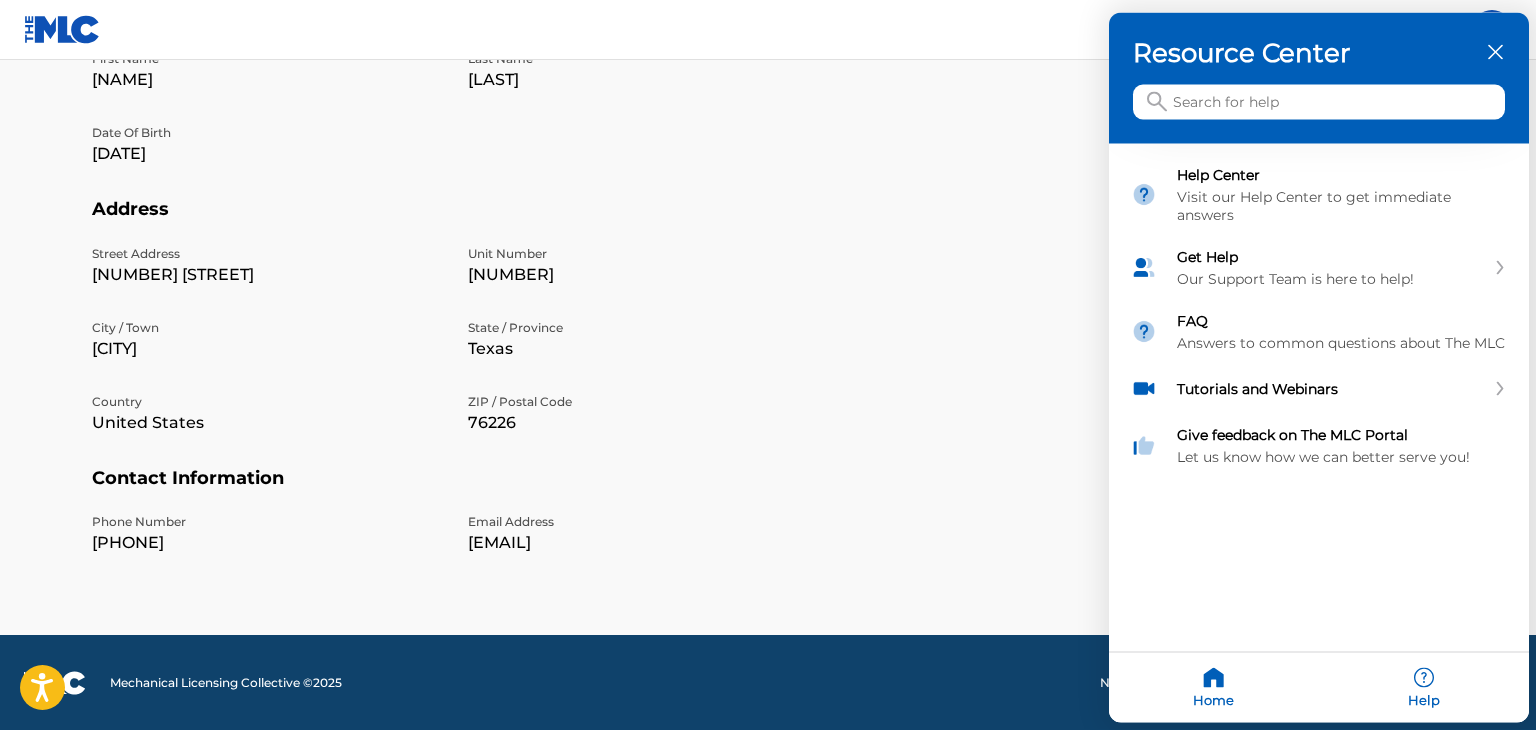 click at bounding box center [1319, 102] 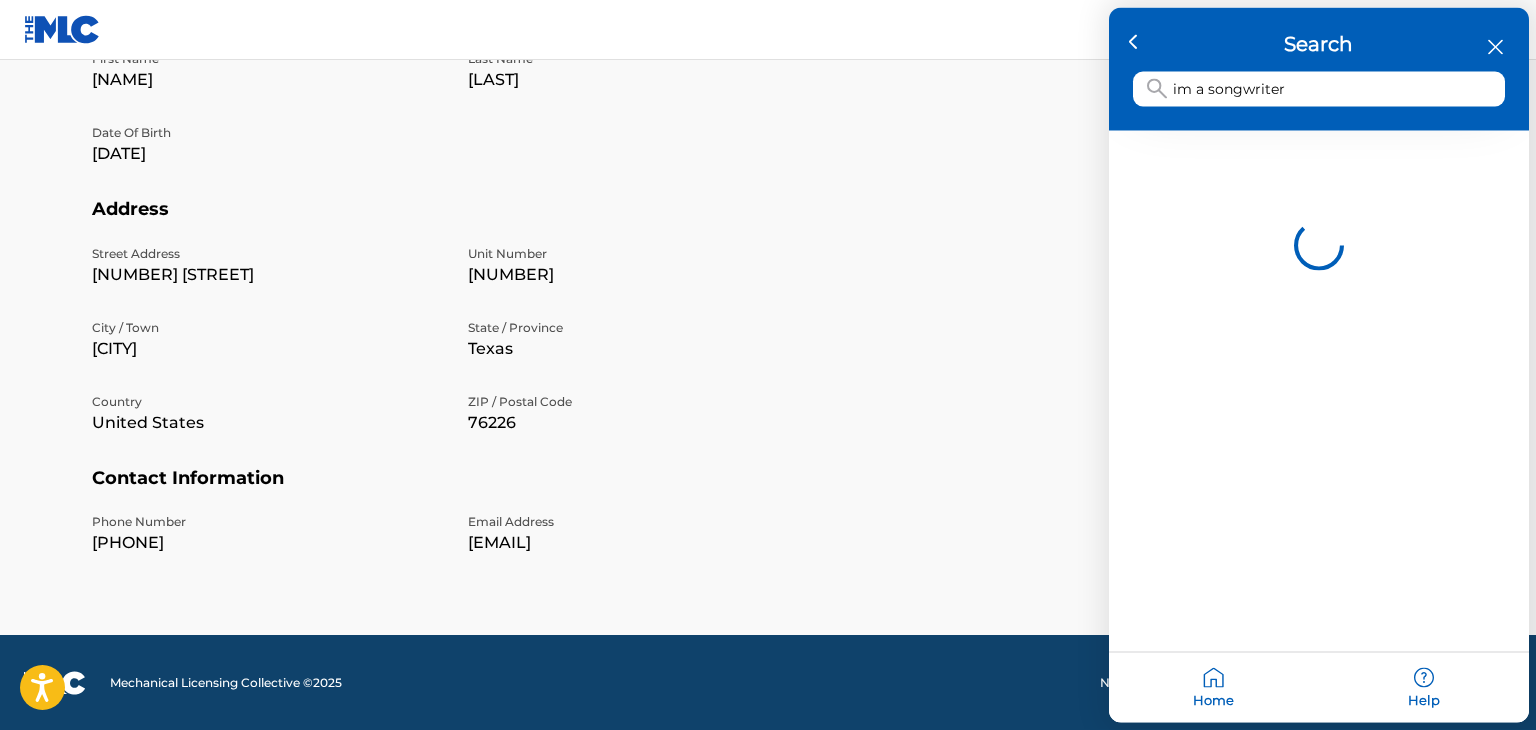 type on "im a songwriter" 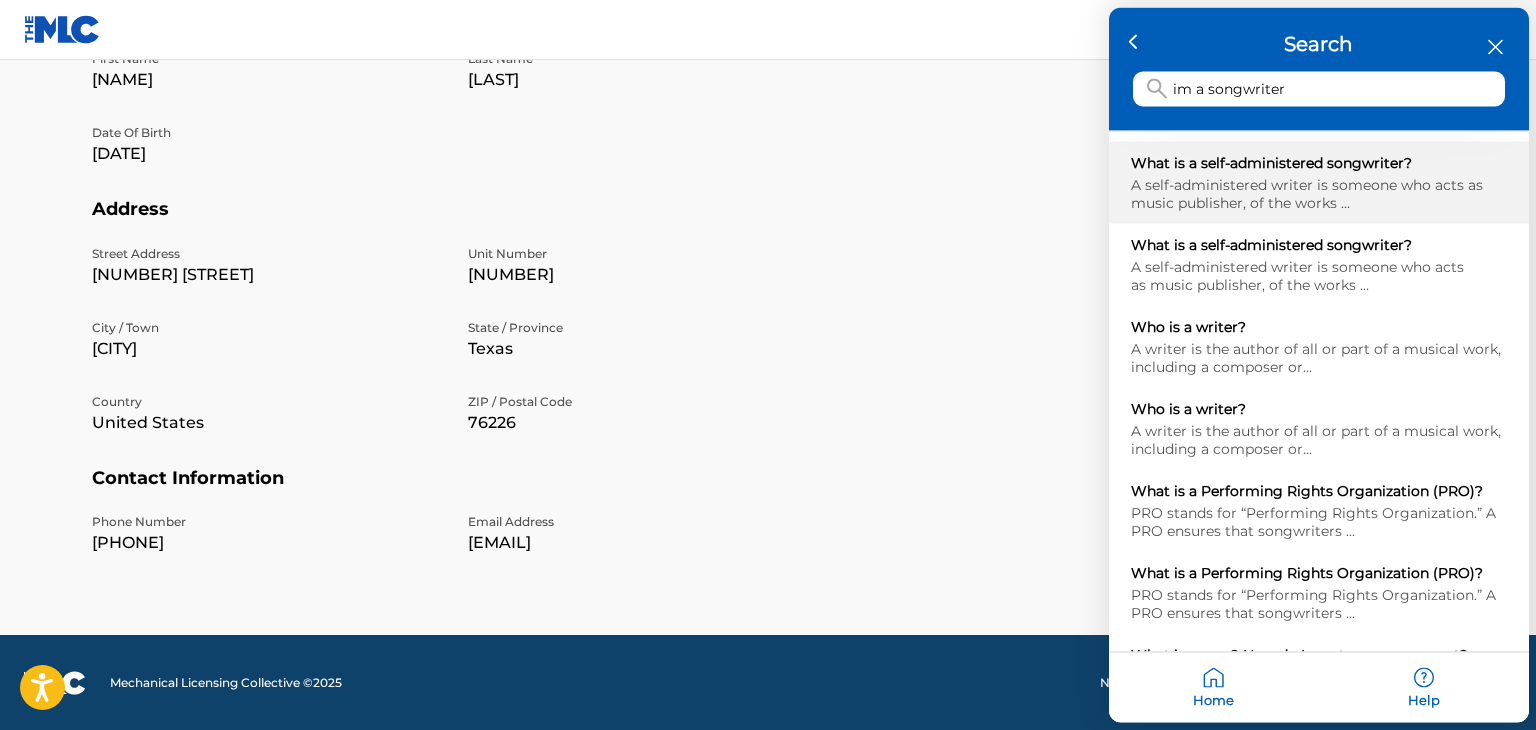 click on "A self-administered writer is someone who acts as music publisher, of the works ..." at bounding box center [1319, 194] 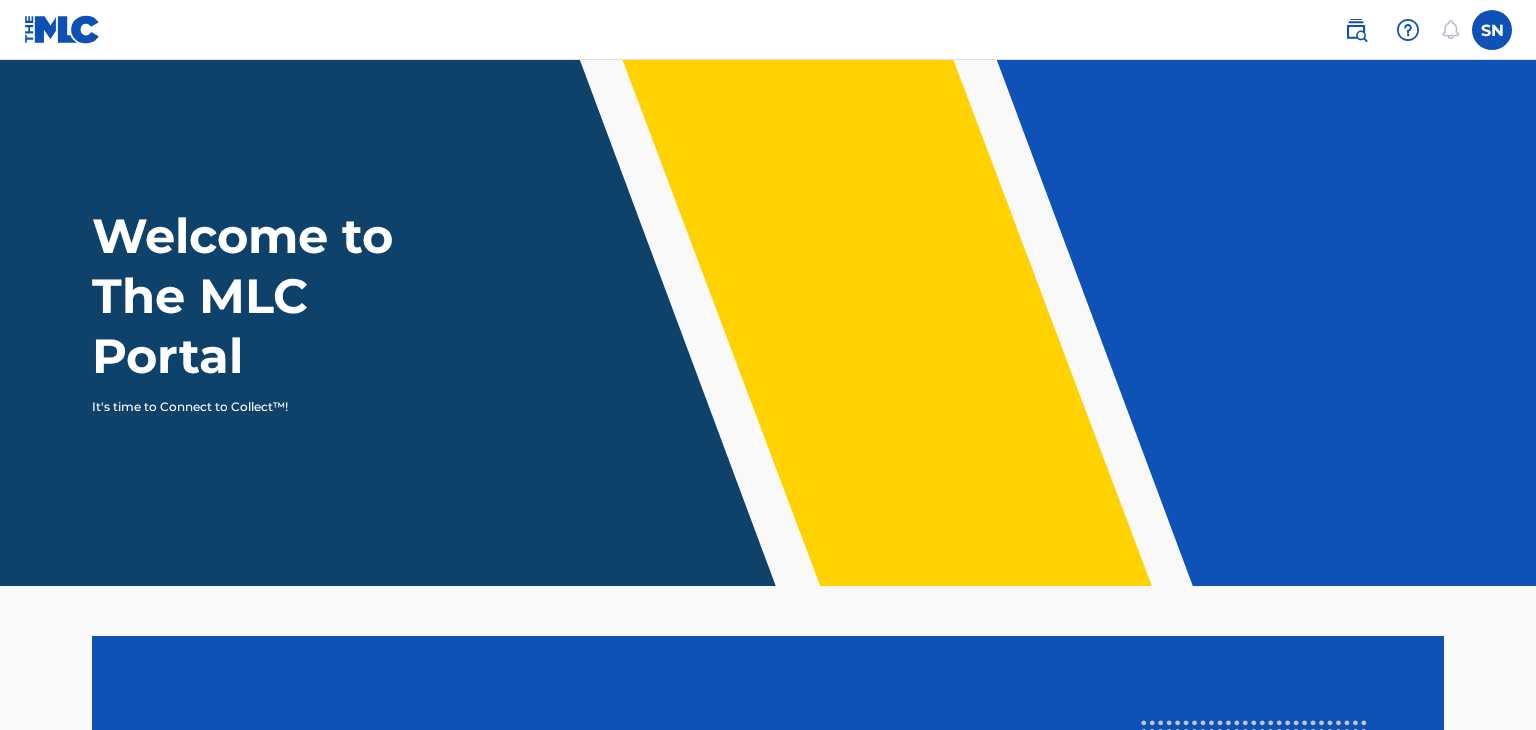 scroll, scrollTop: 0, scrollLeft: 0, axis: both 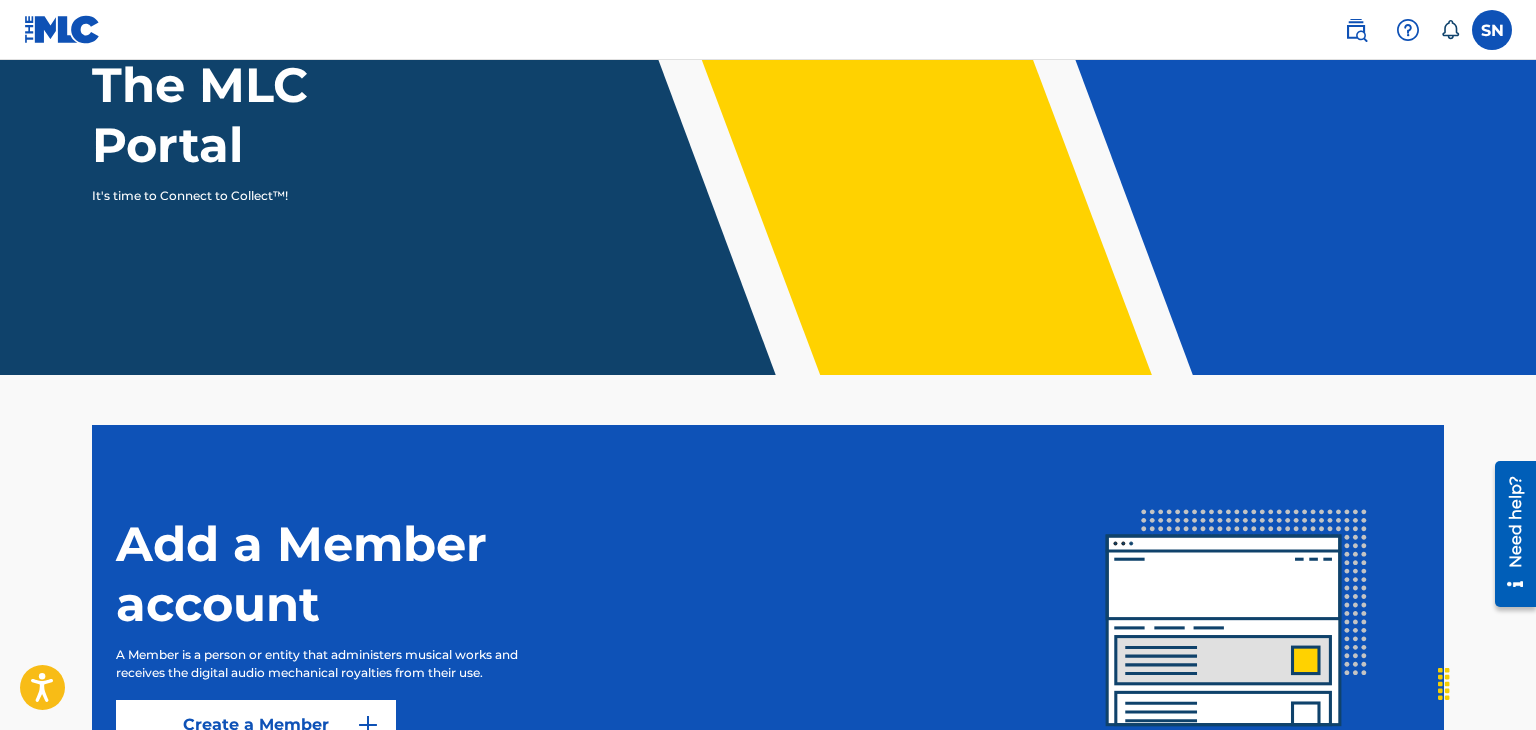 click at bounding box center [1492, 30] 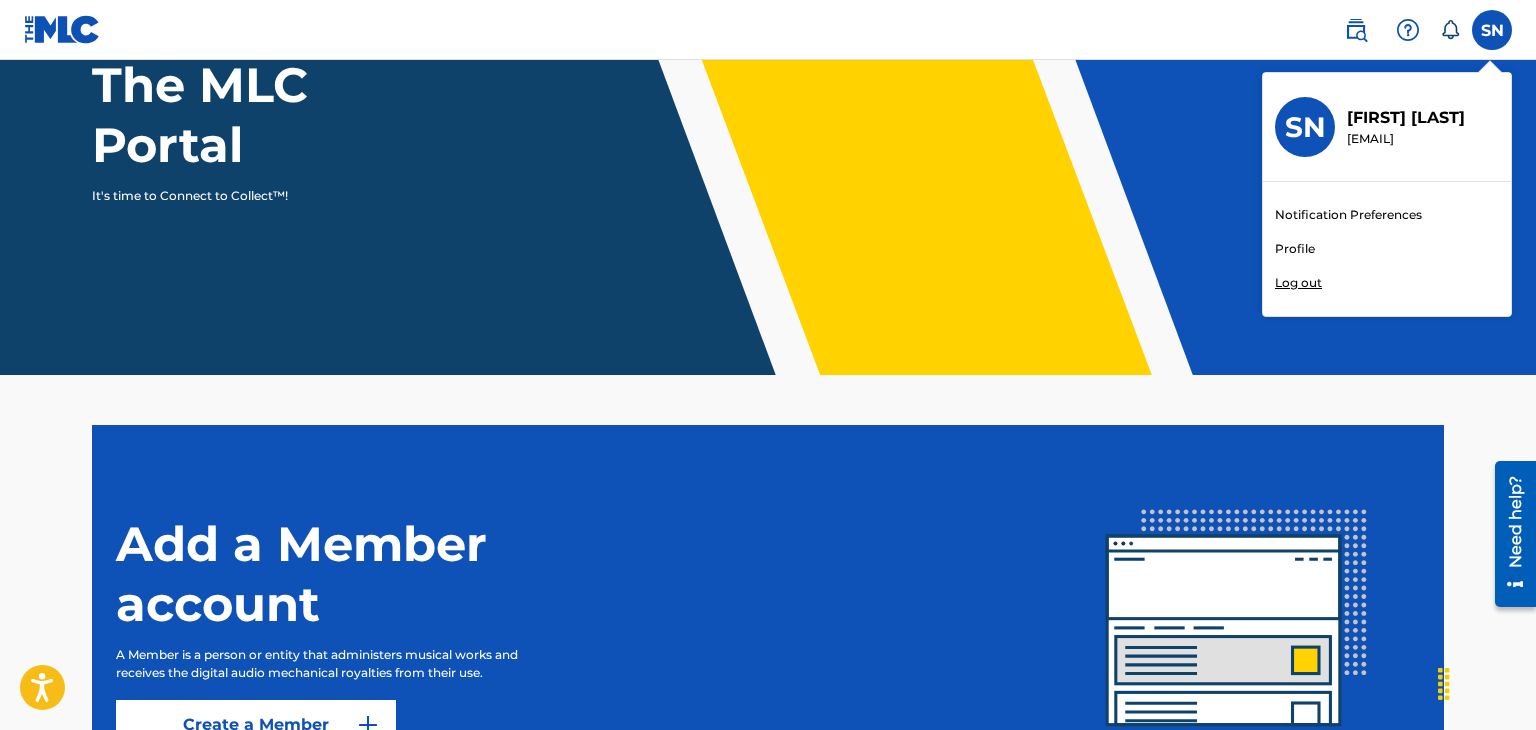 click on "Profile" at bounding box center [1295, 249] 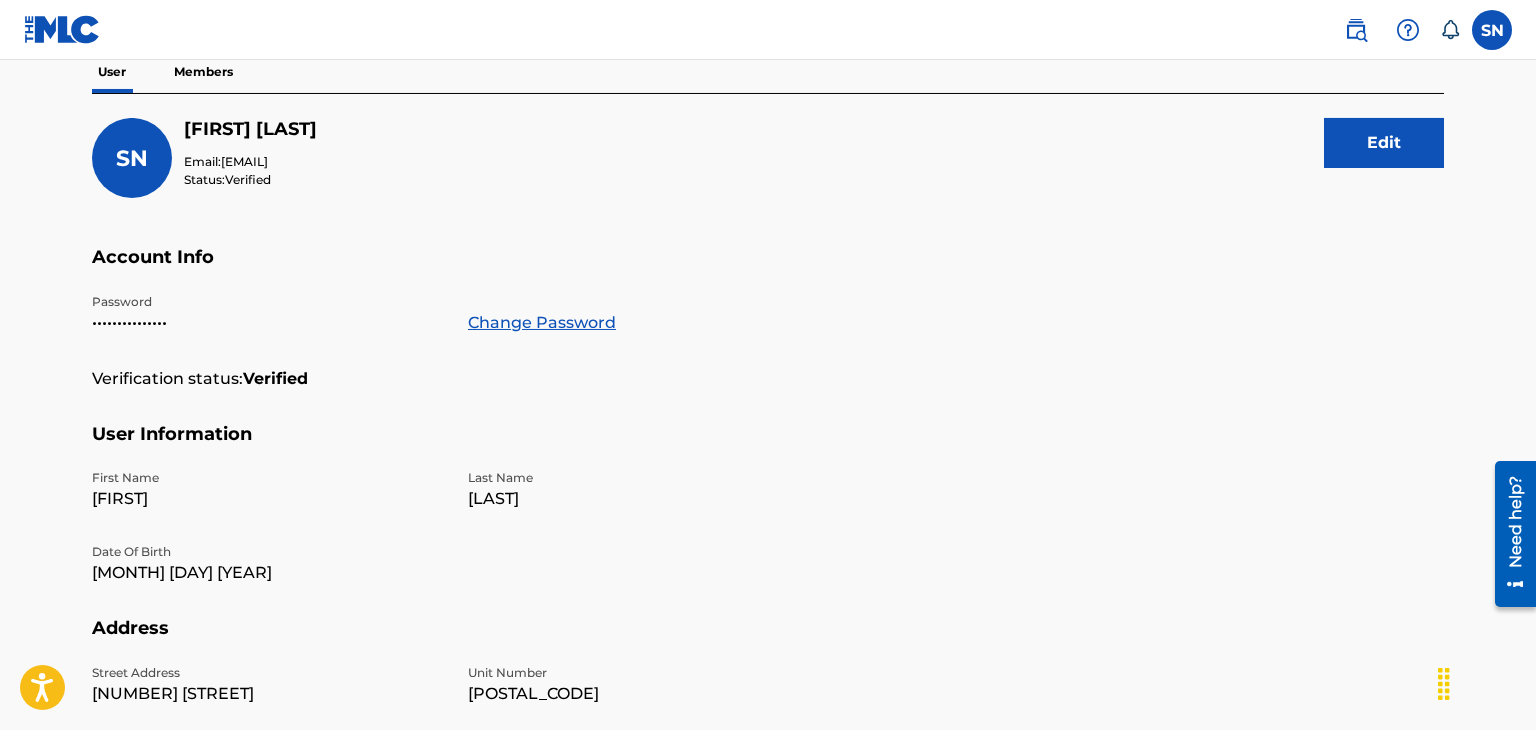 scroll, scrollTop: 87, scrollLeft: 0, axis: vertical 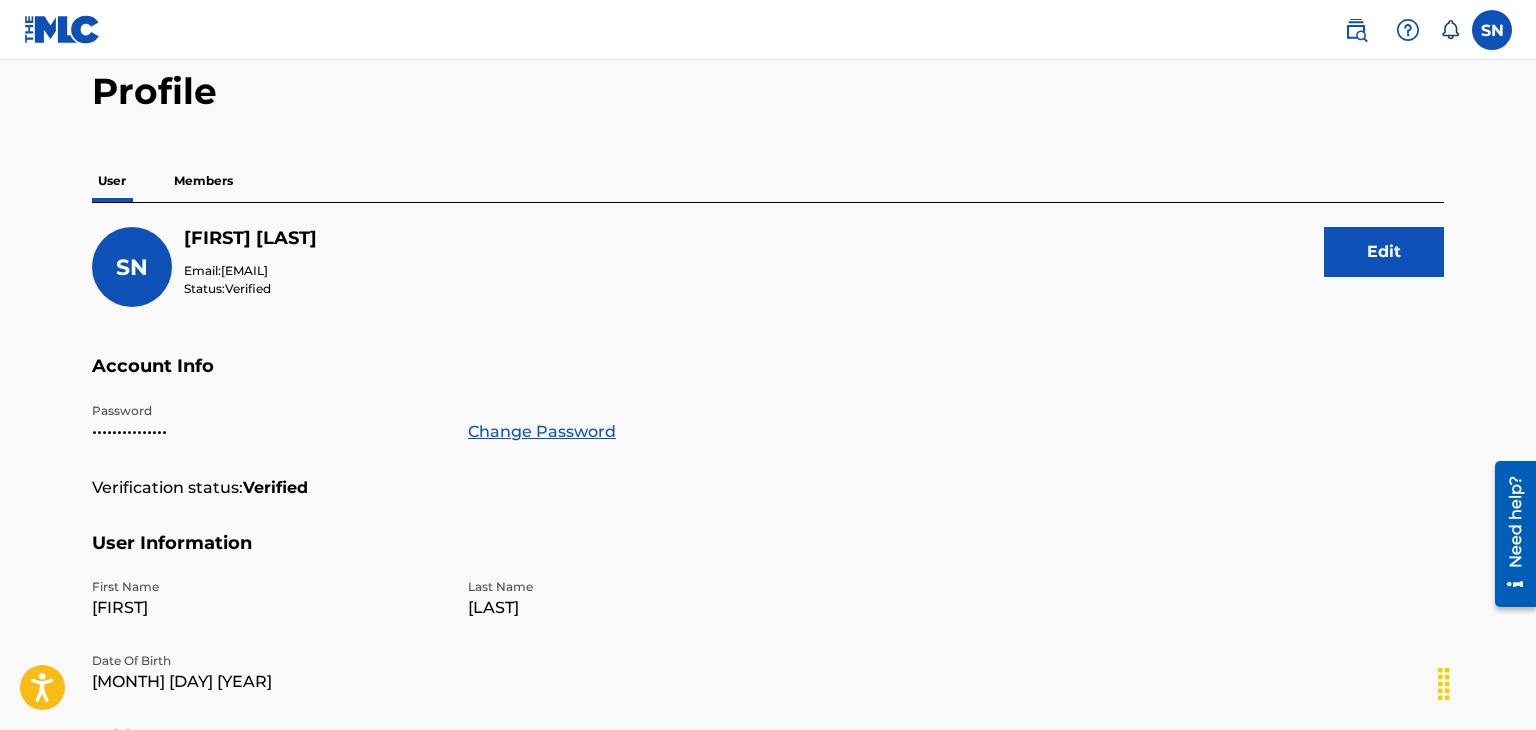 click on "Edit" at bounding box center [1384, 252] 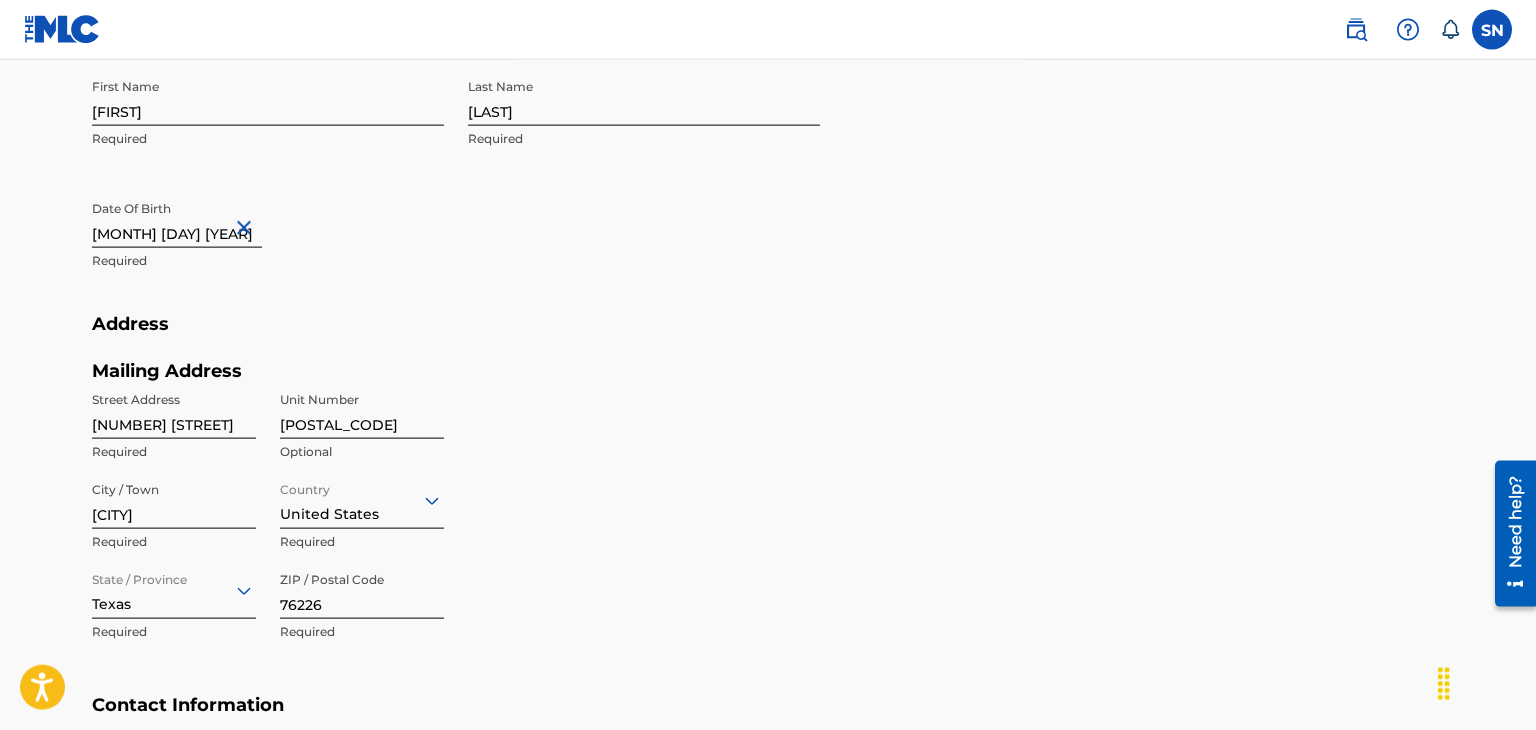 scroll, scrollTop: 509, scrollLeft: 0, axis: vertical 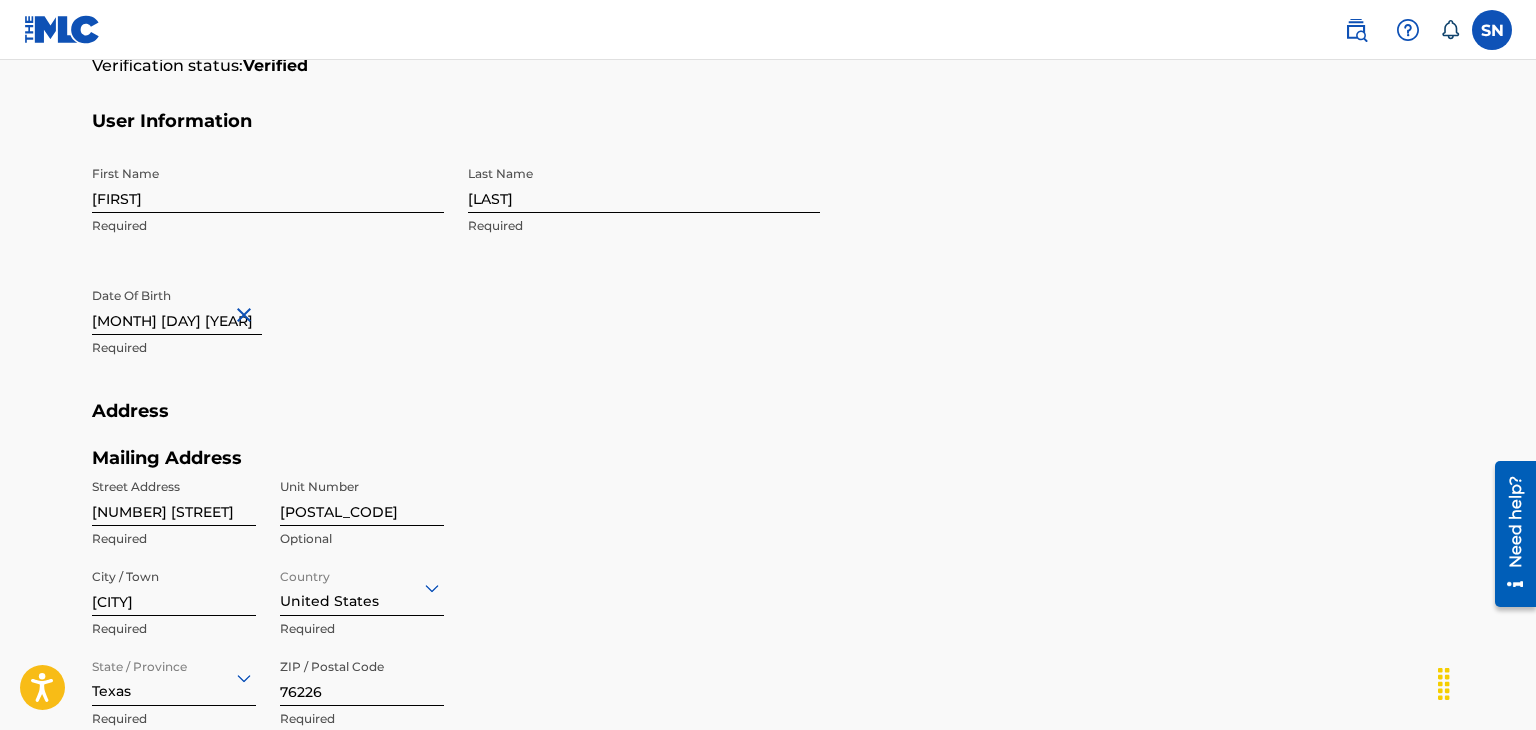 click at bounding box center [1492, 30] 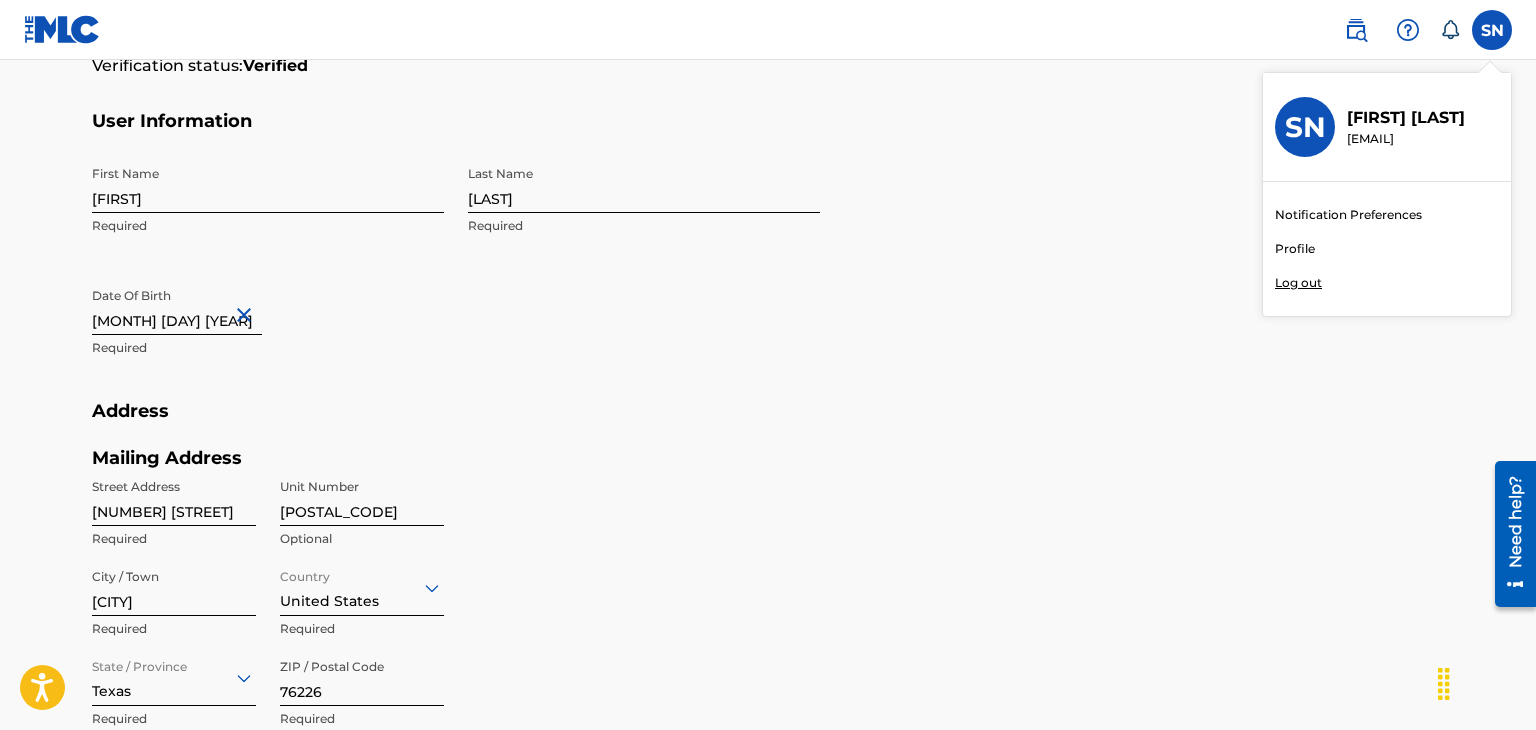 click on "Log out" at bounding box center [1298, 283] 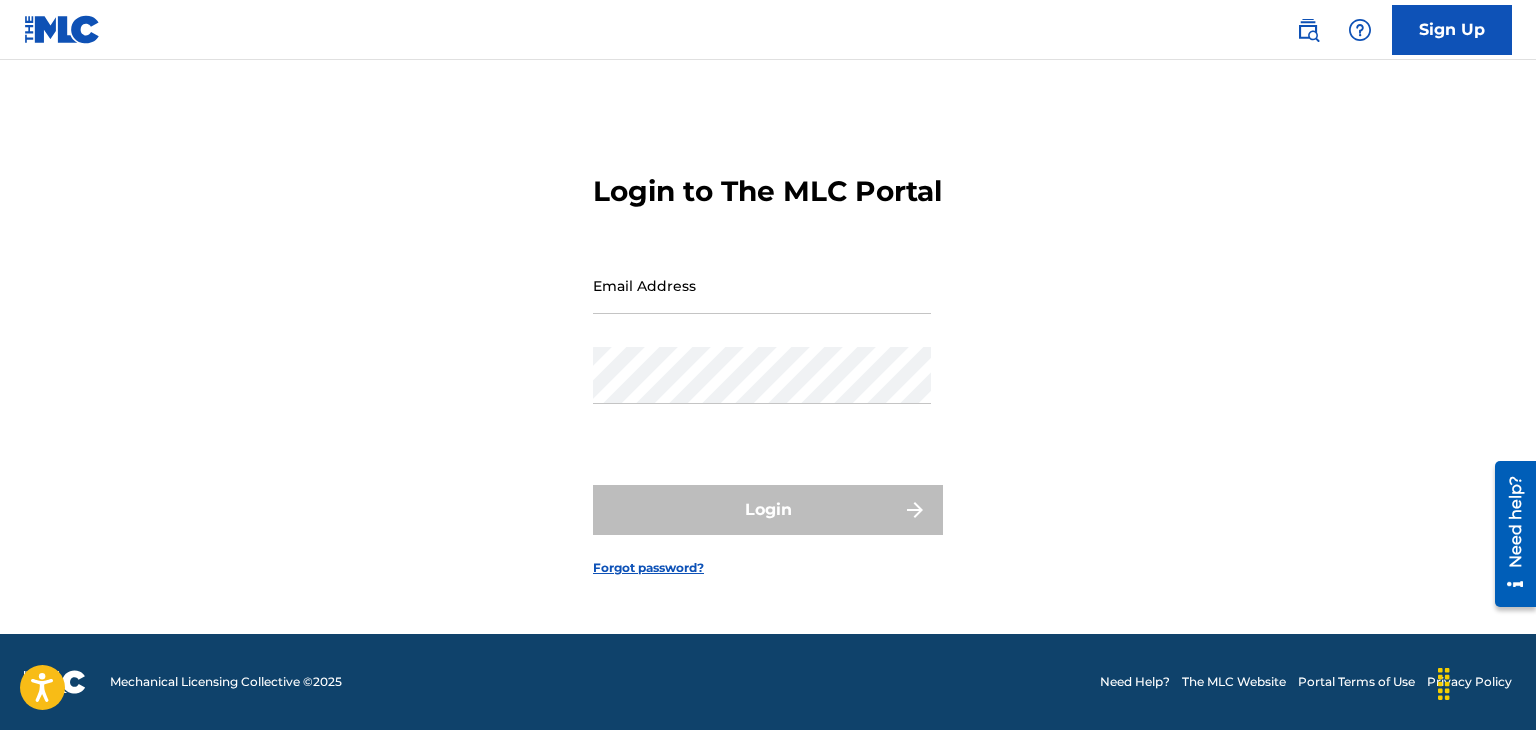 scroll, scrollTop: 0, scrollLeft: 0, axis: both 